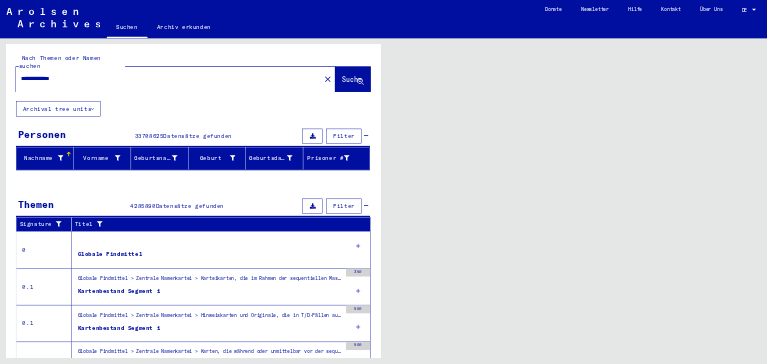 scroll, scrollTop: 0, scrollLeft: 0, axis: both 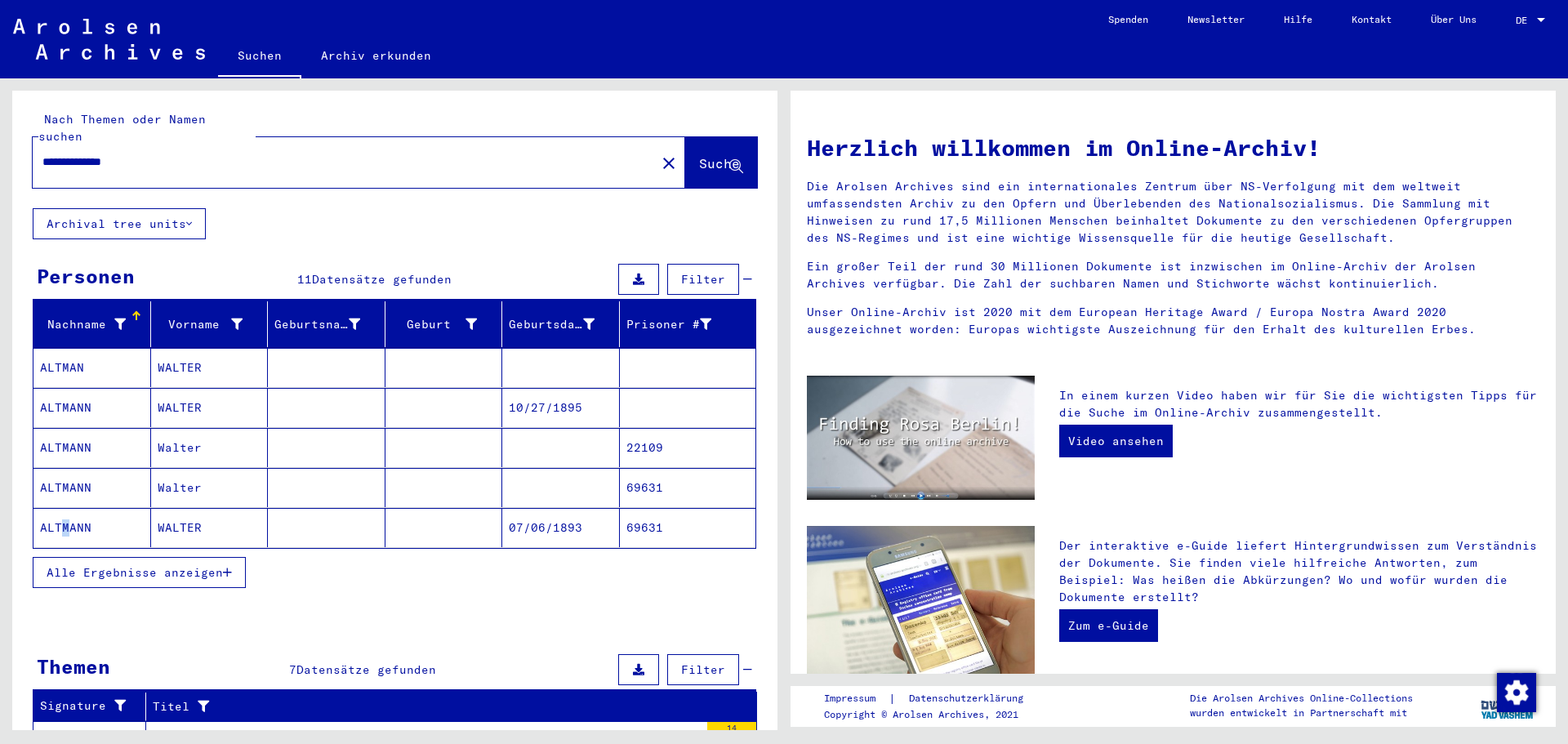 click on "ALTMANN" 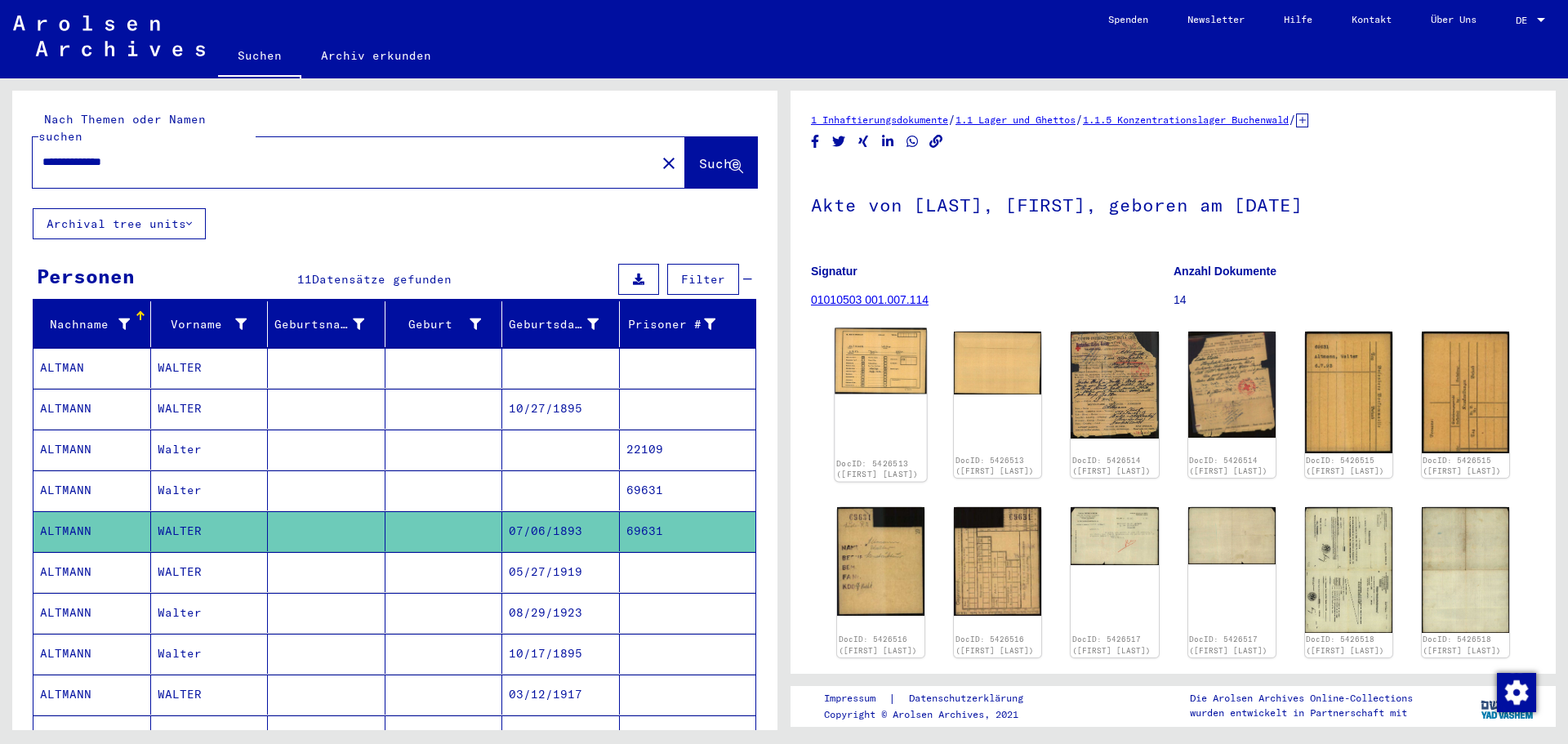 click on "DocID: 5426513 ([FIRST] [LAST])" 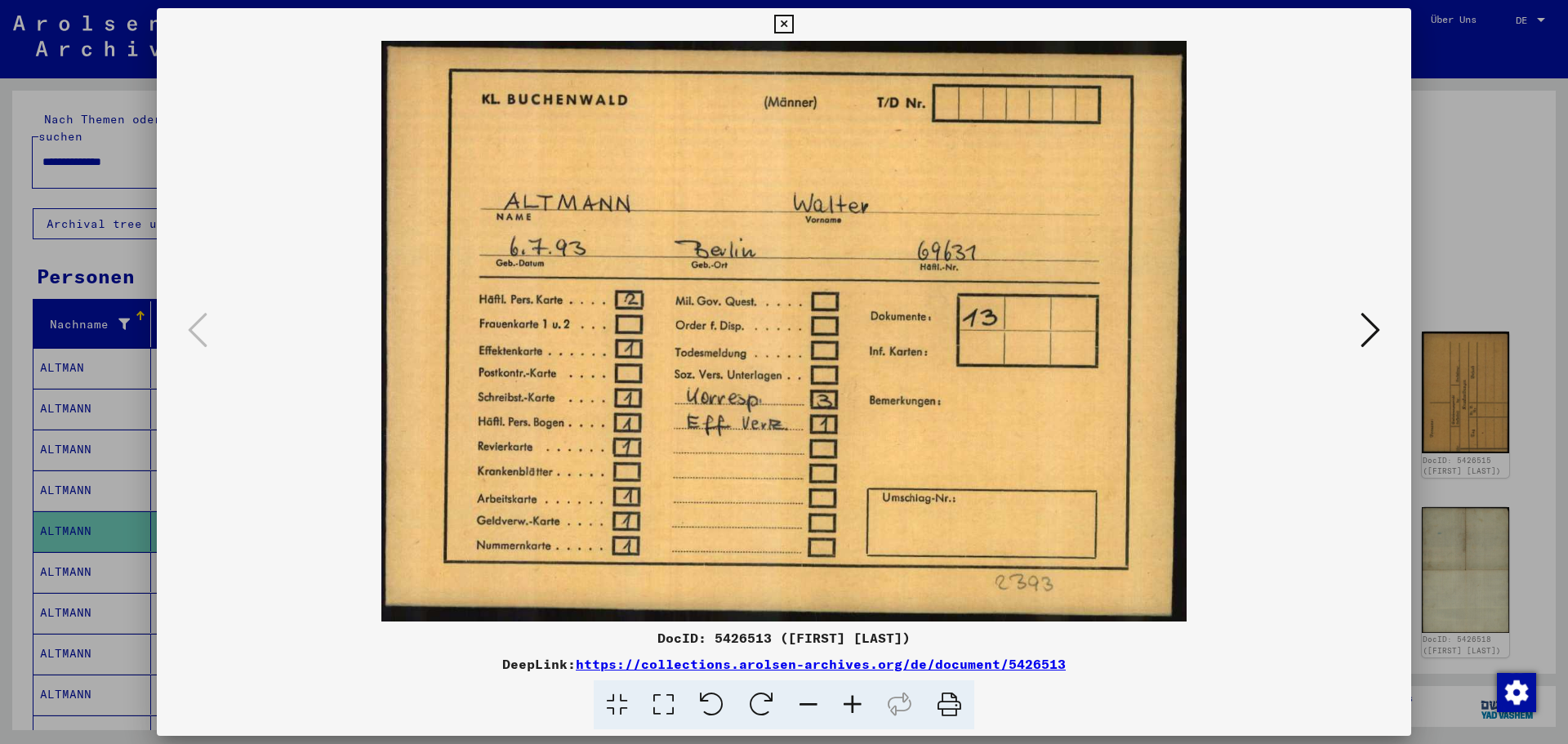 click at bounding box center [1370, 331] 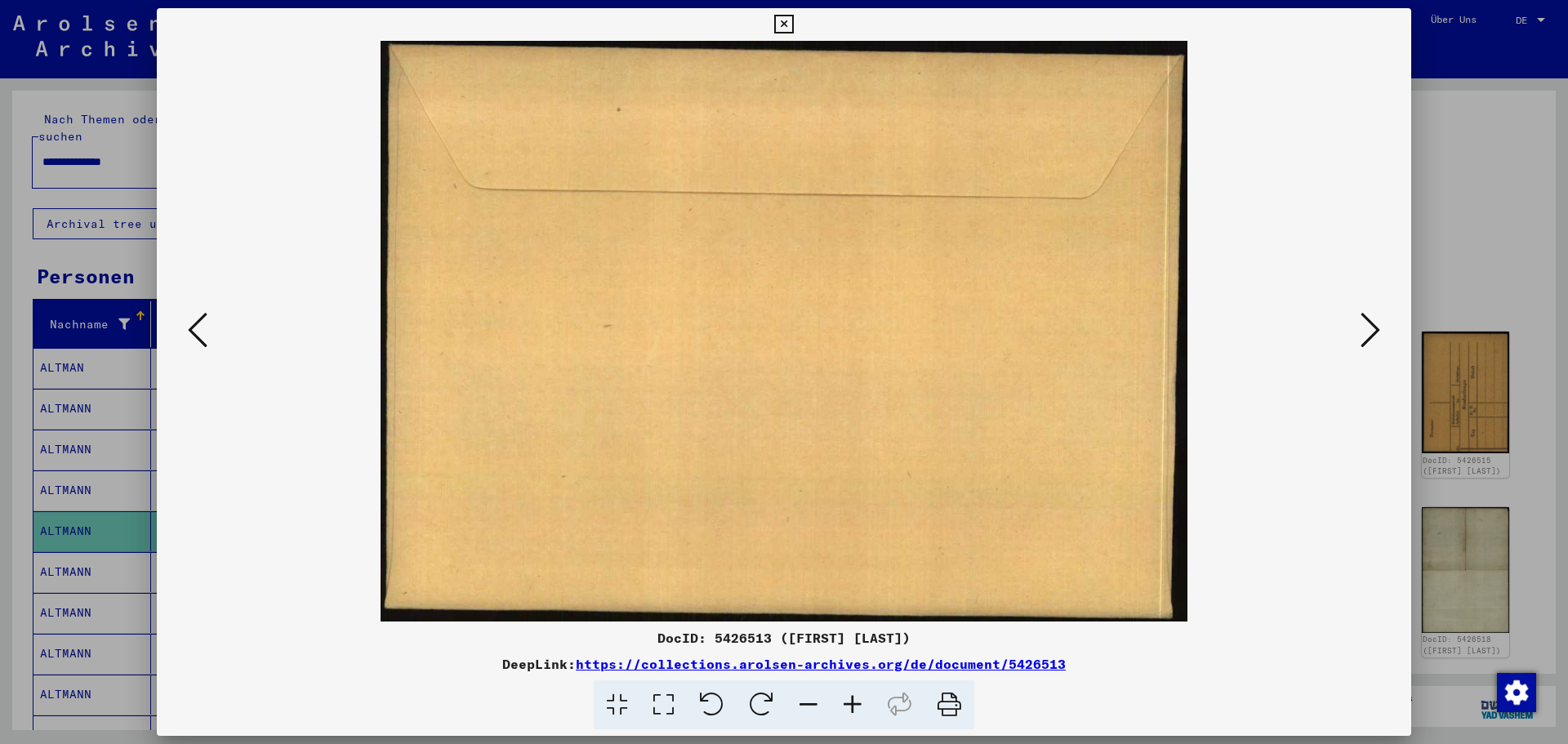 click at bounding box center [1370, 331] 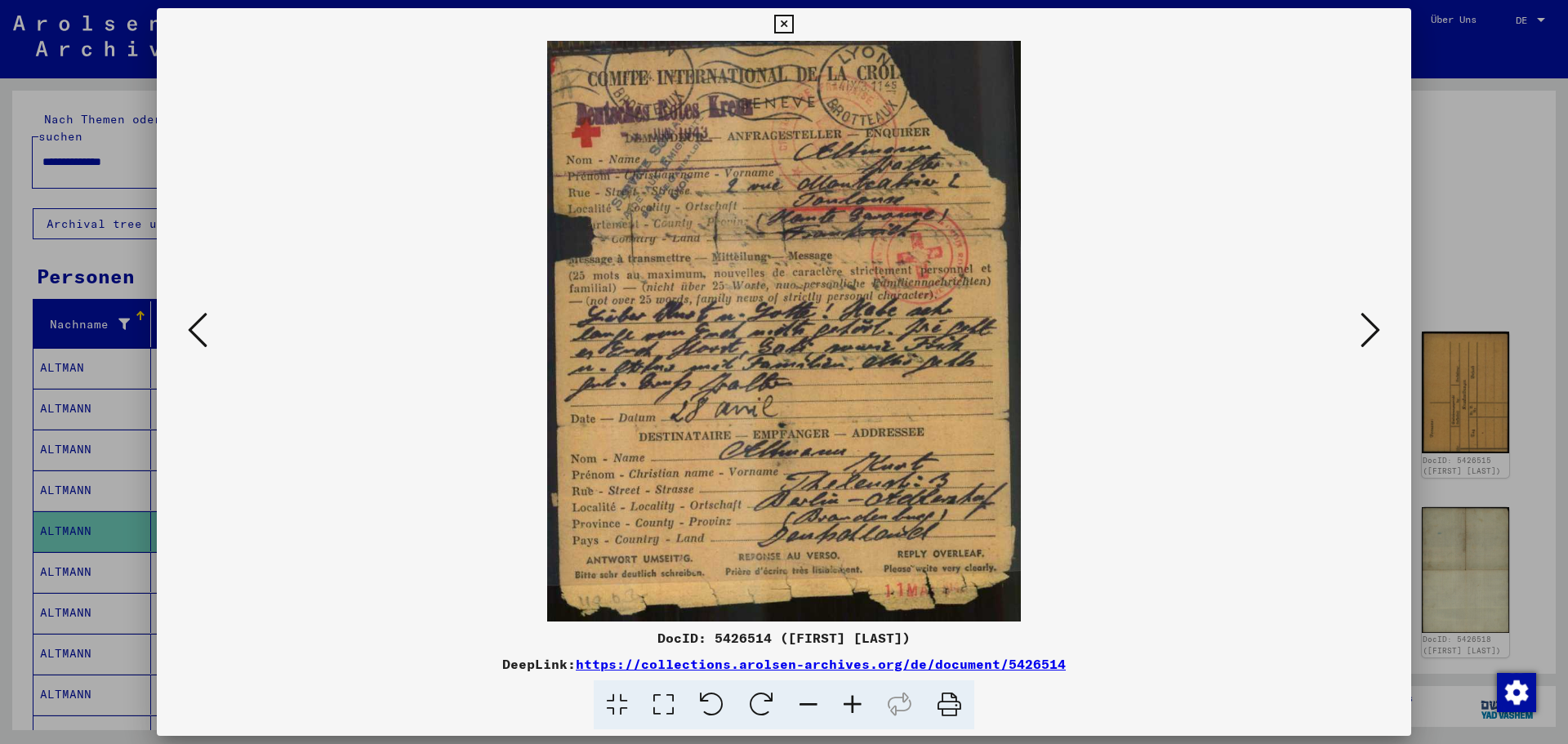 click at bounding box center (784, 331) 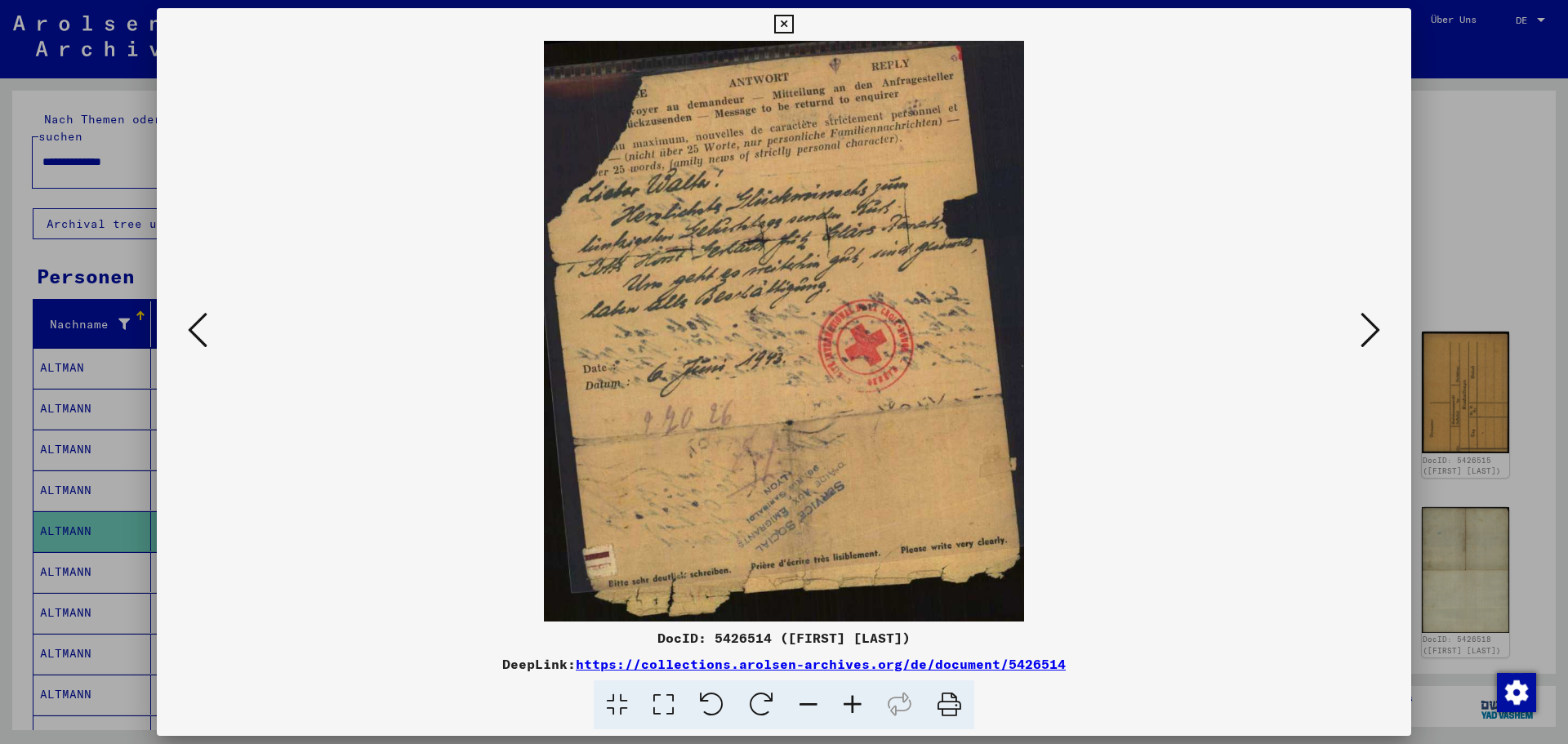 click at bounding box center [1370, 330] 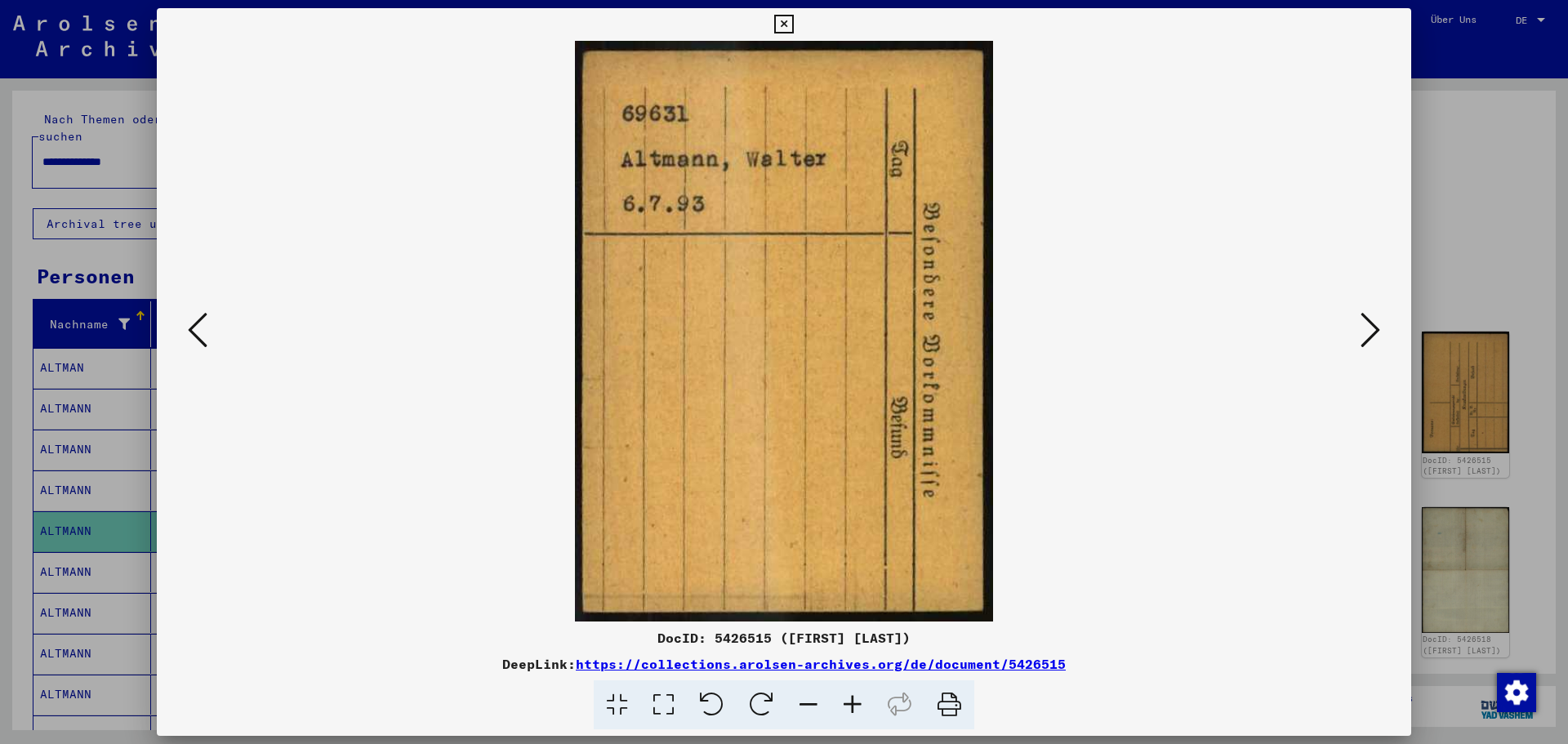 click at bounding box center (1370, 330) 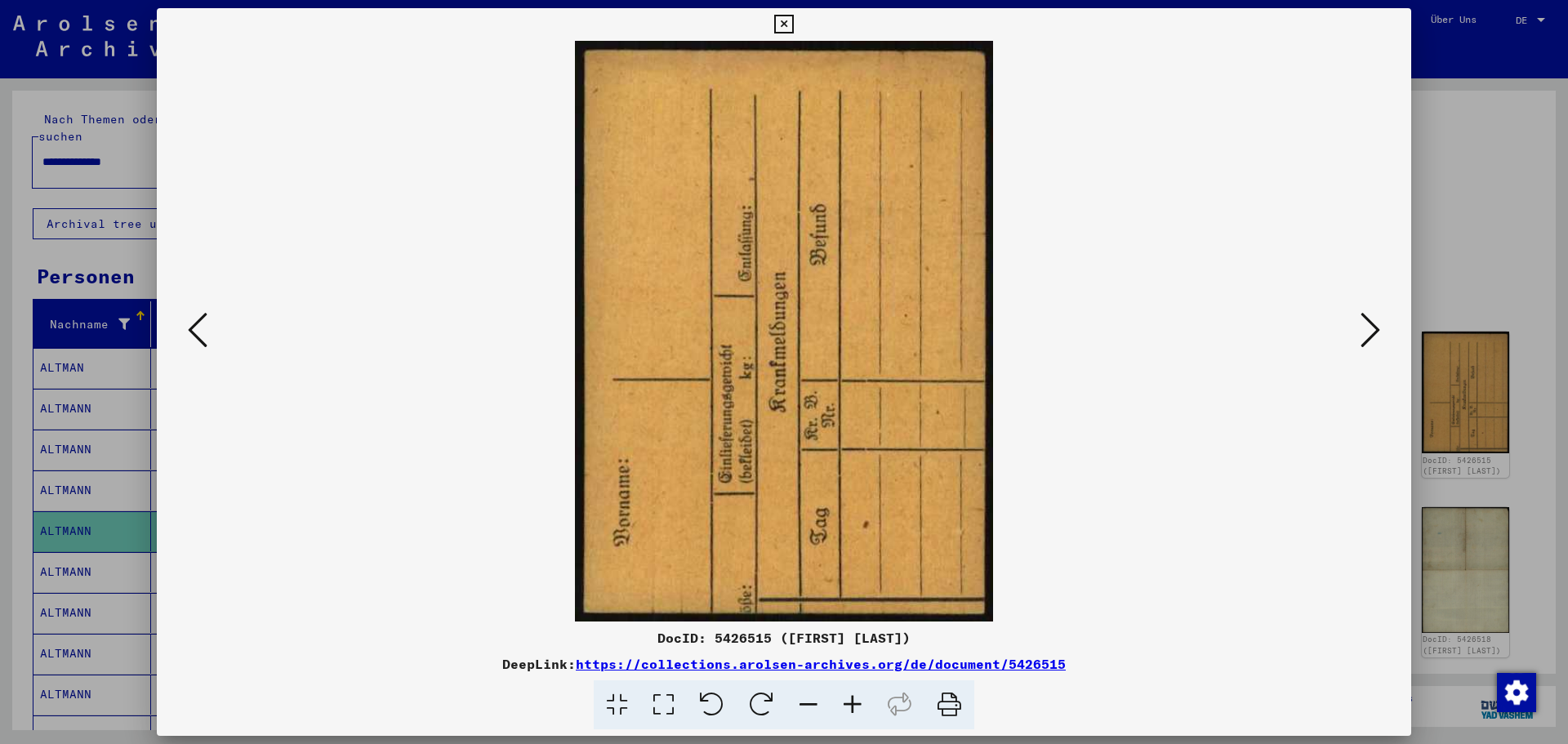 click at bounding box center [1370, 330] 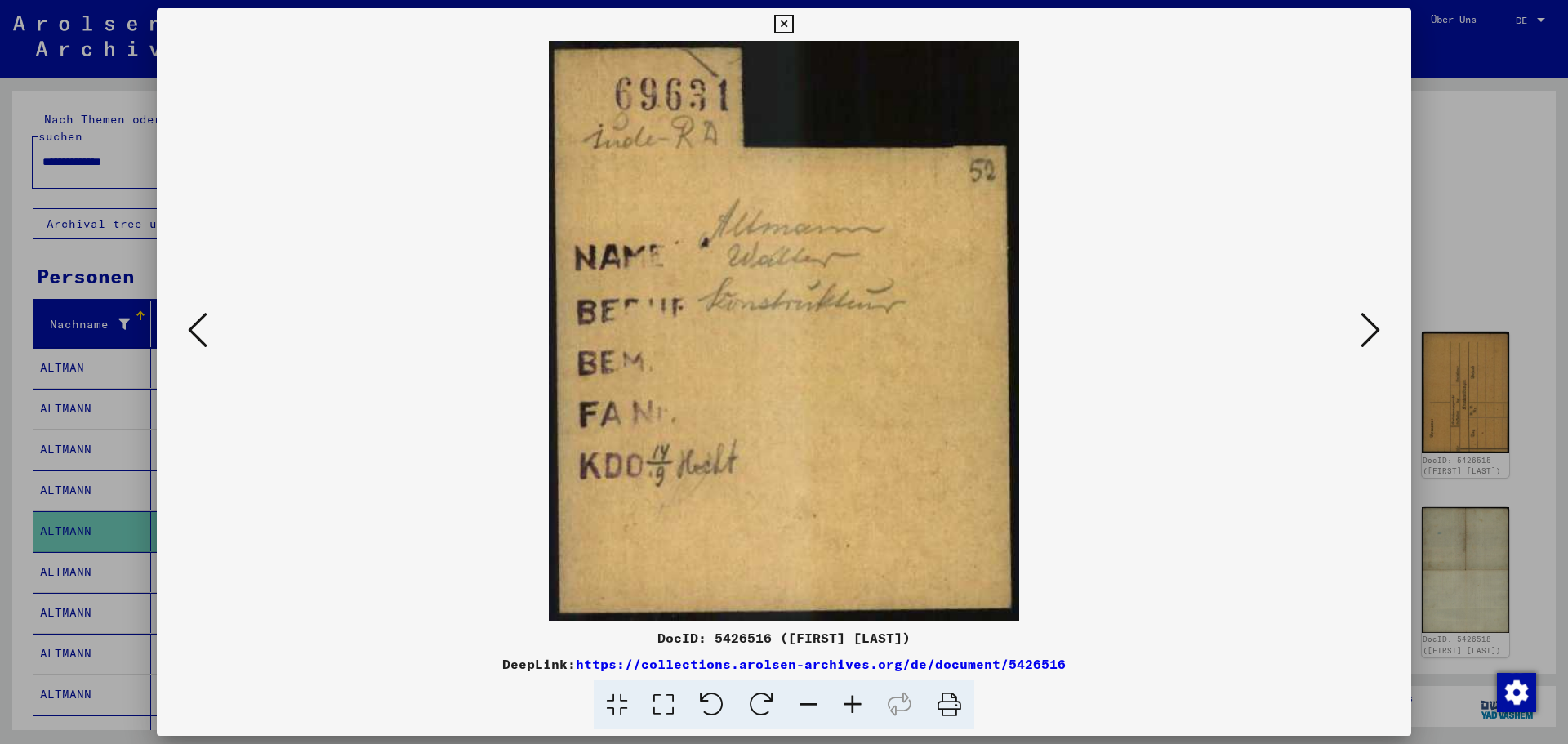 click at bounding box center (1370, 330) 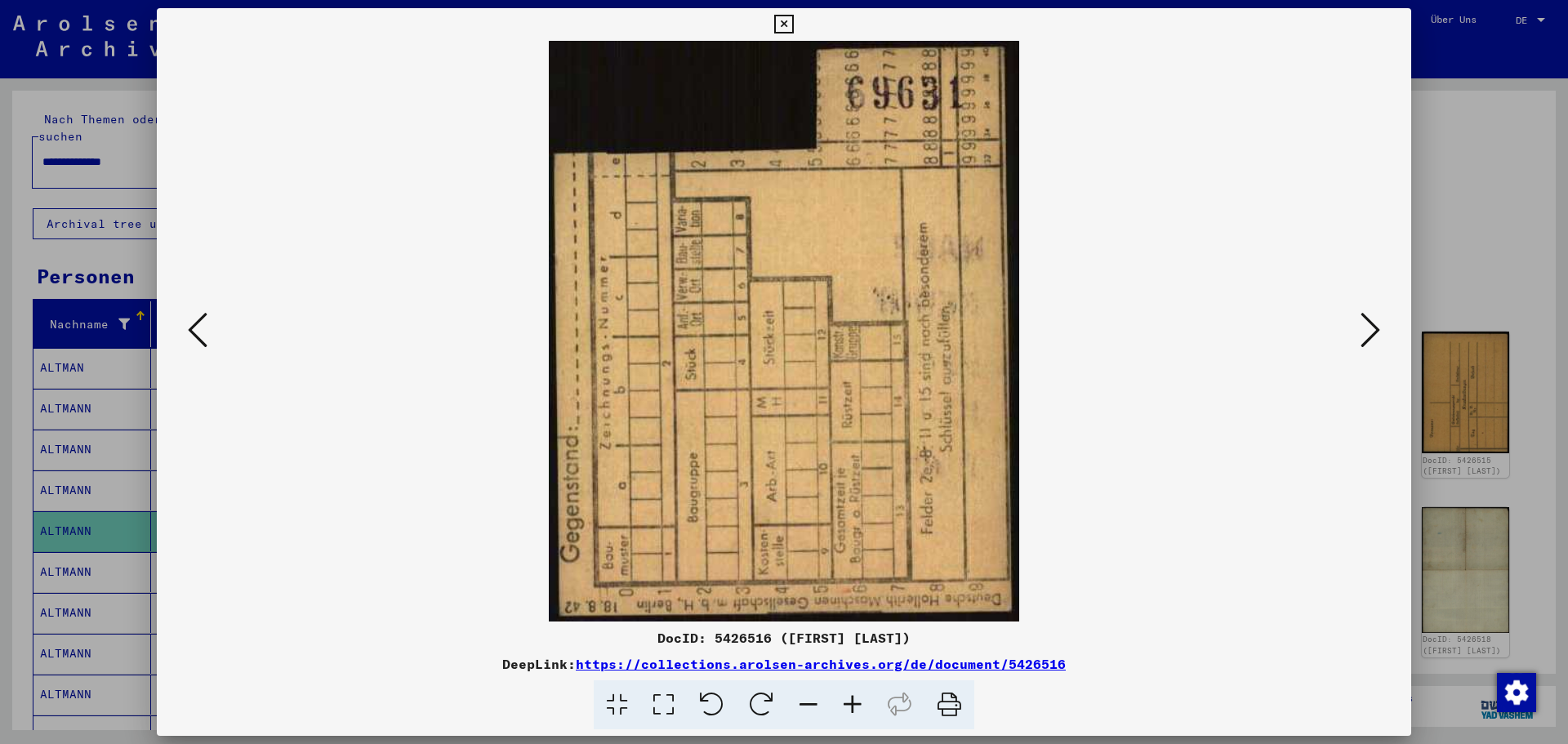 click at bounding box center (1370, 330) 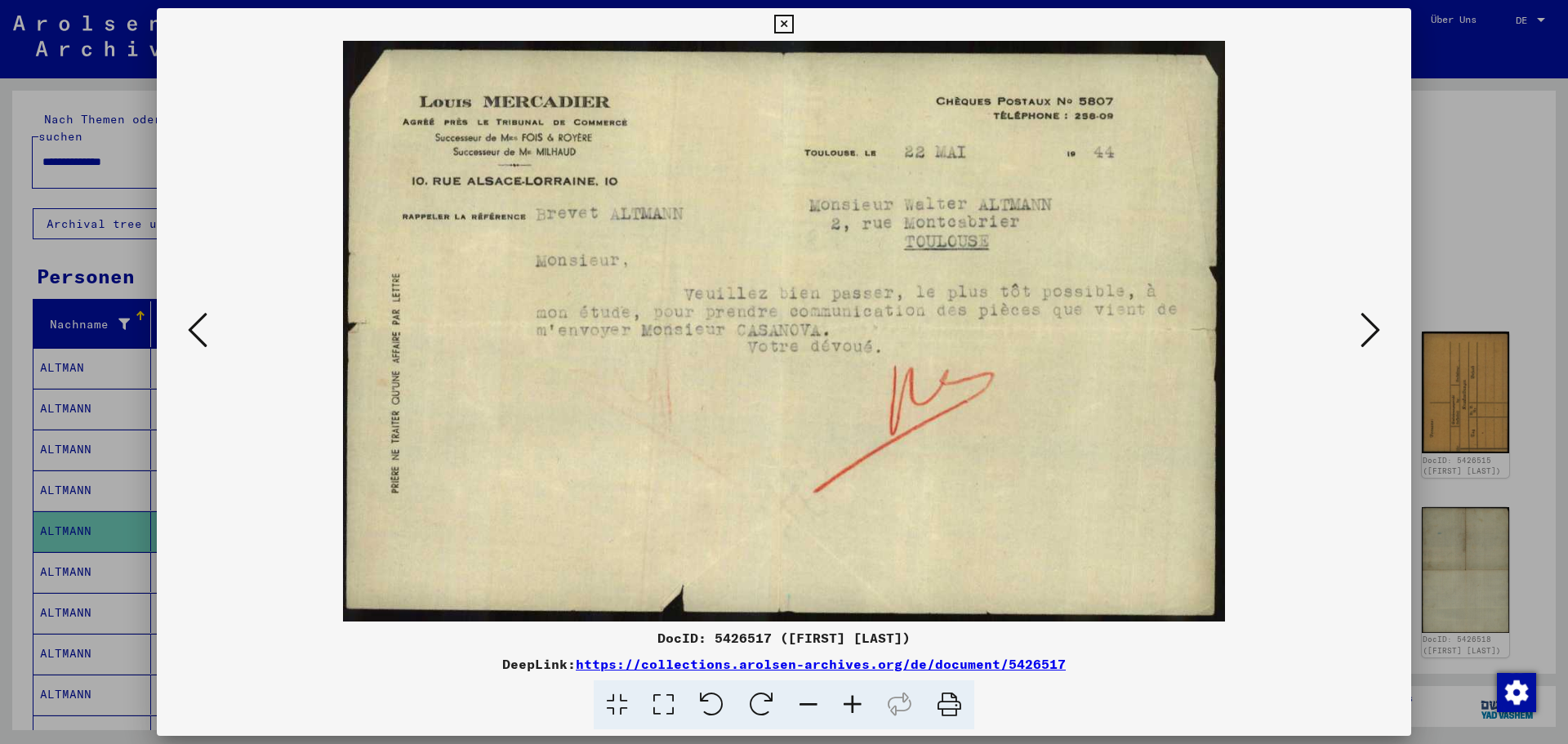 click at bounding box center [1370, 330] 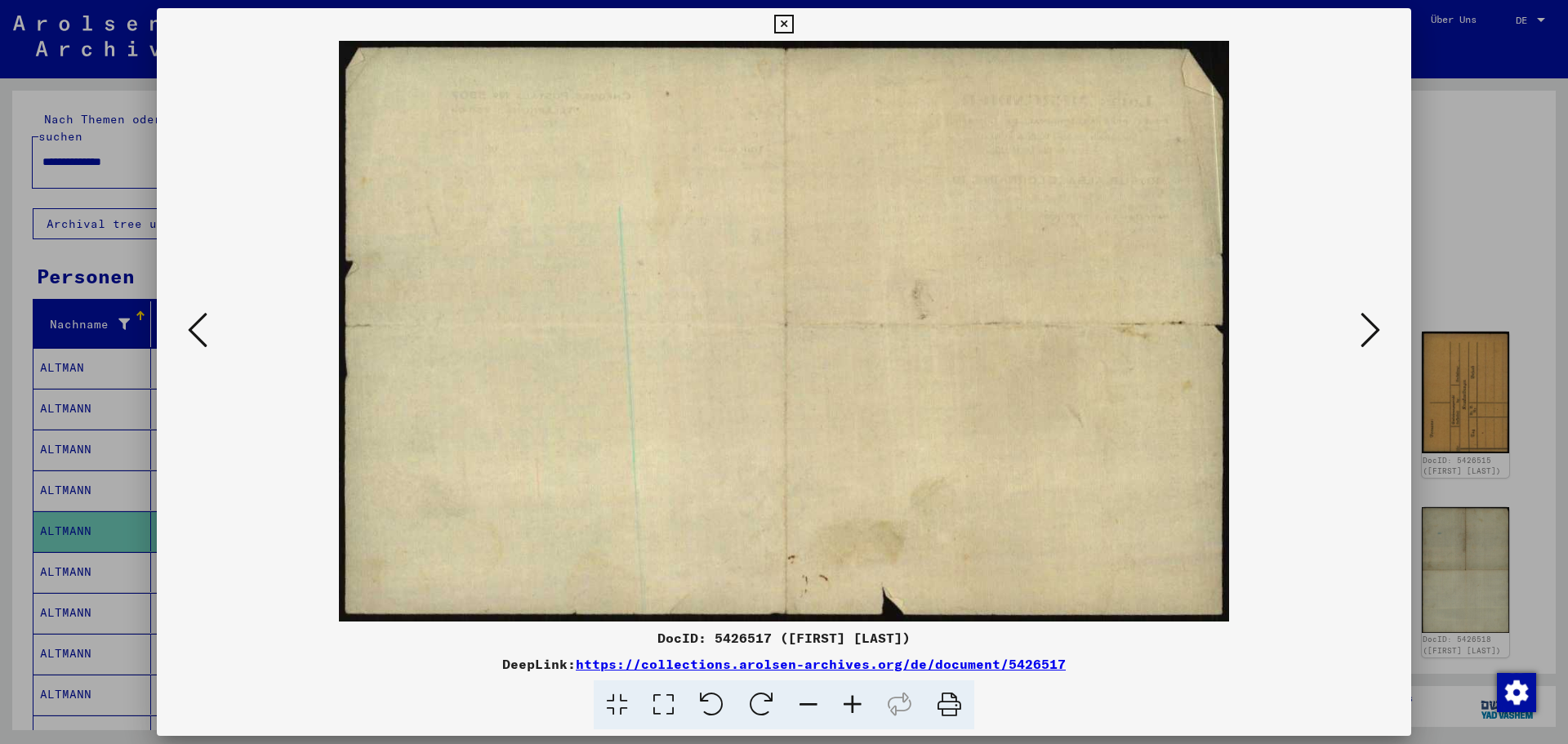 click at bounding box center (1370, 330) 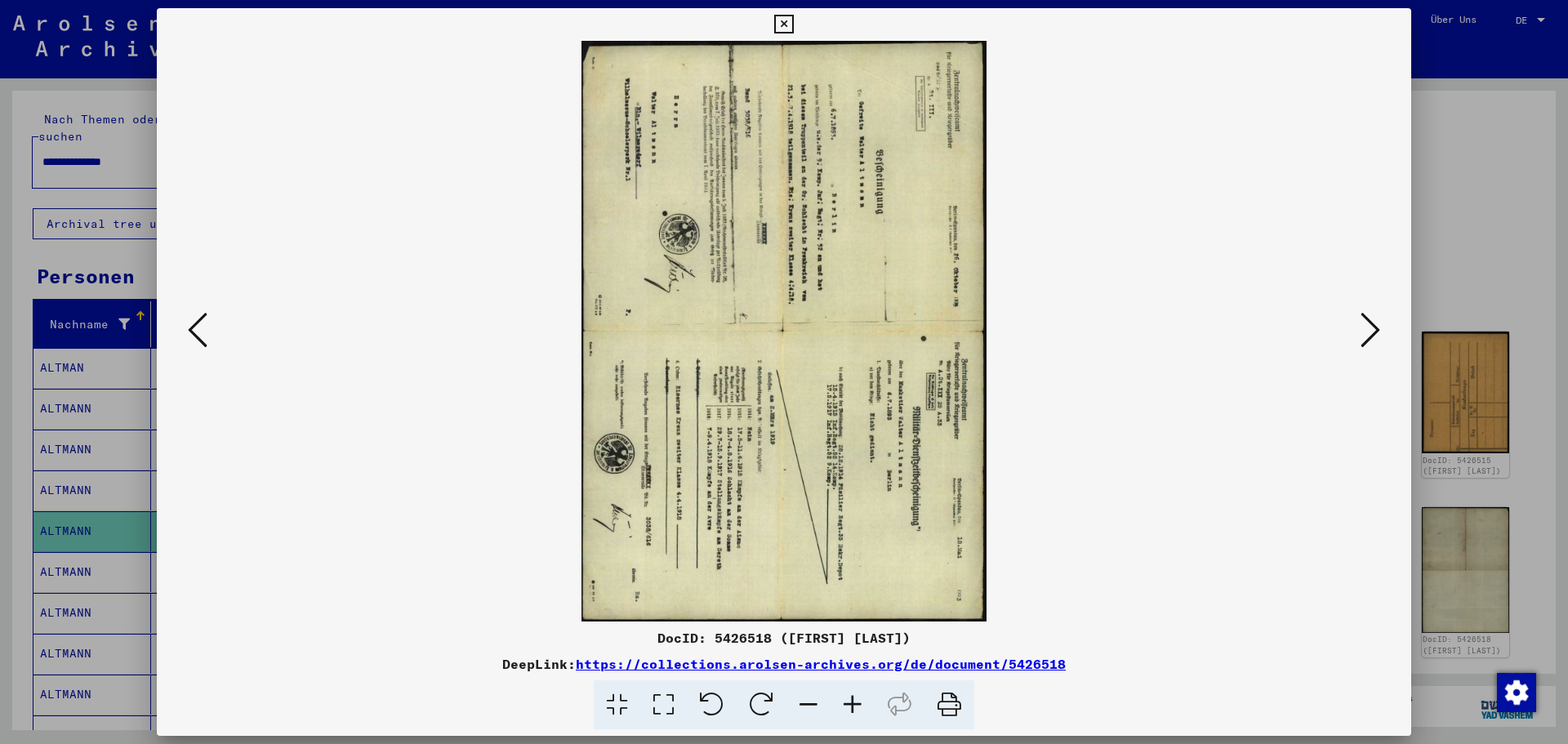 click at bounding box center (1370, 330) 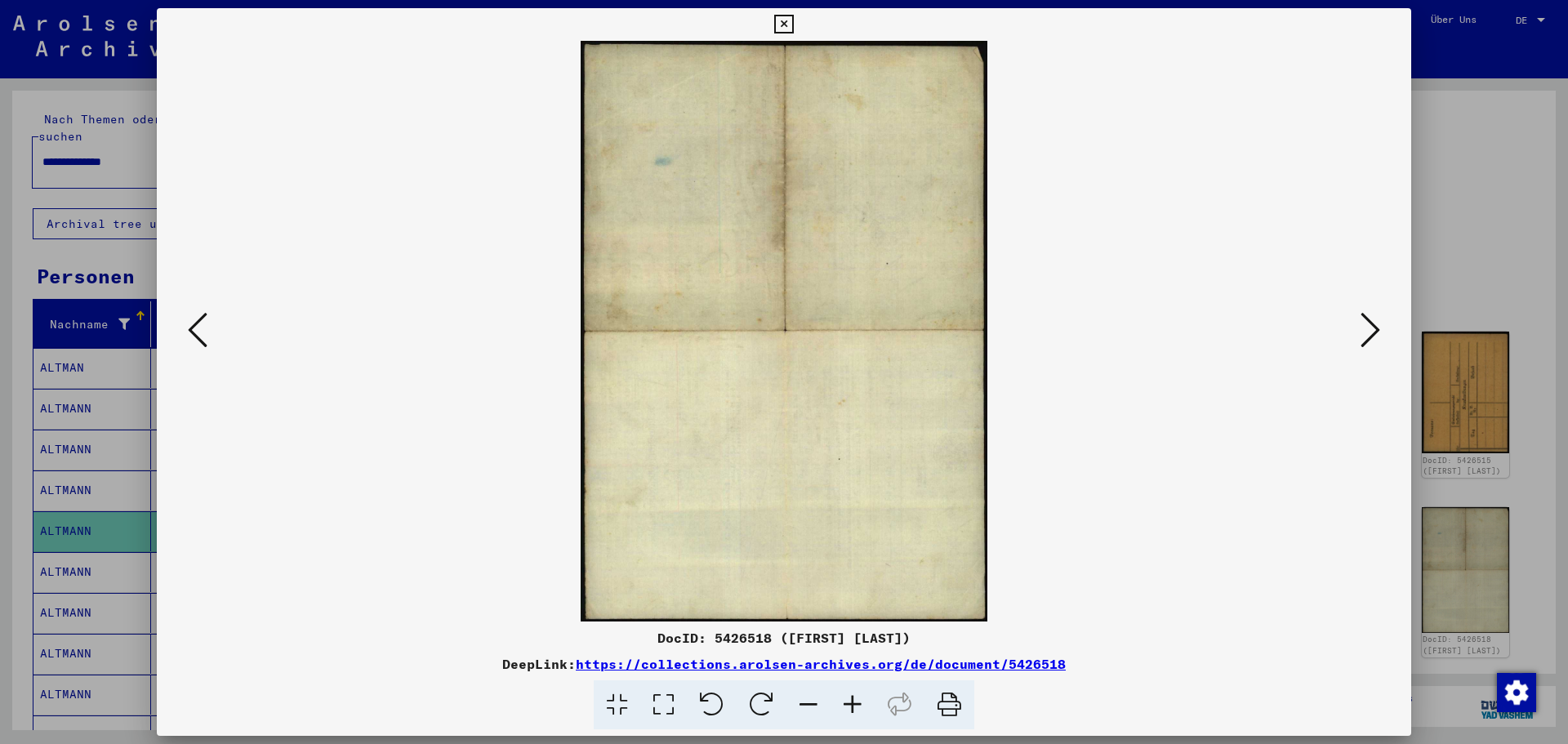 click at bounding box center [1370, 330] 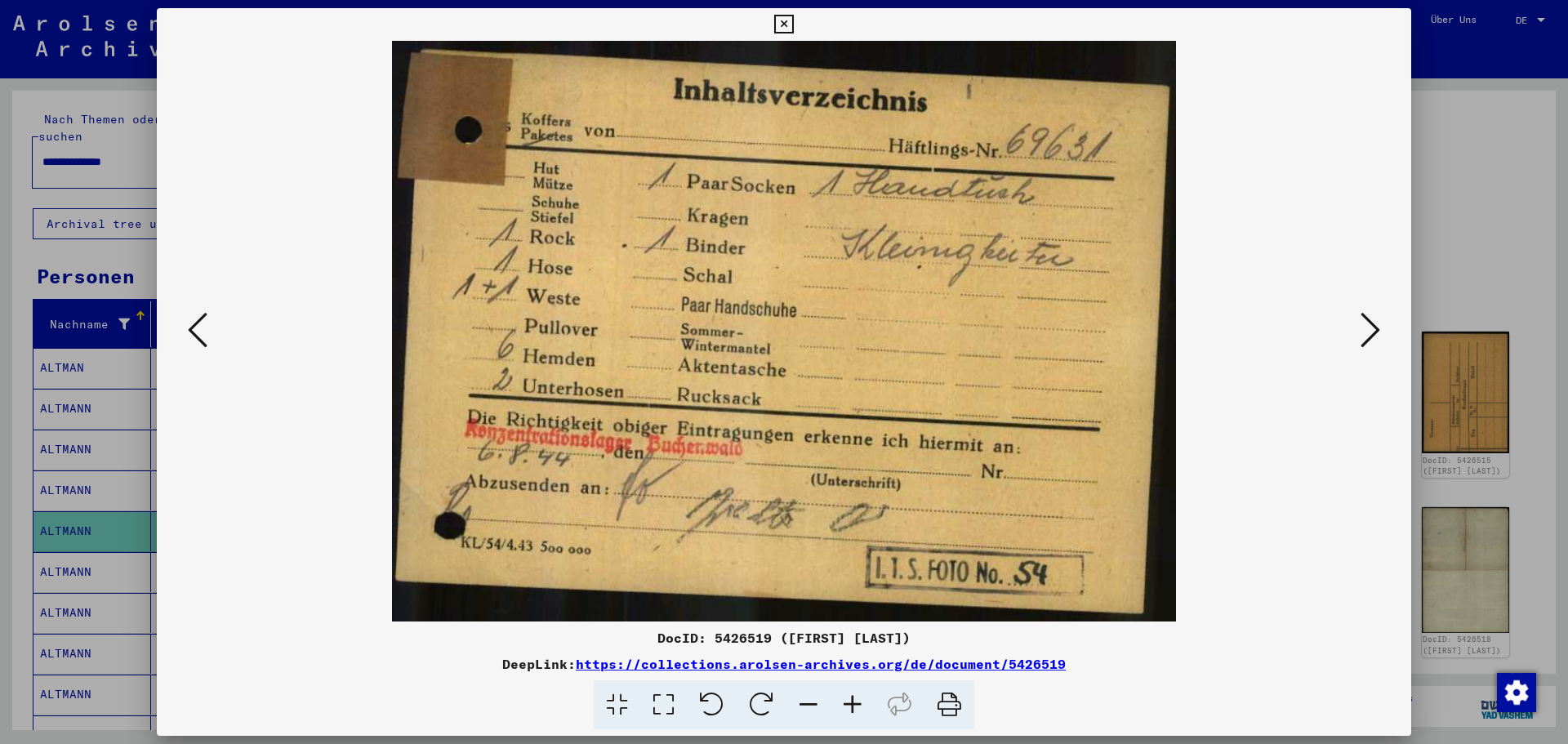 click at bounding box center (1370, 330) 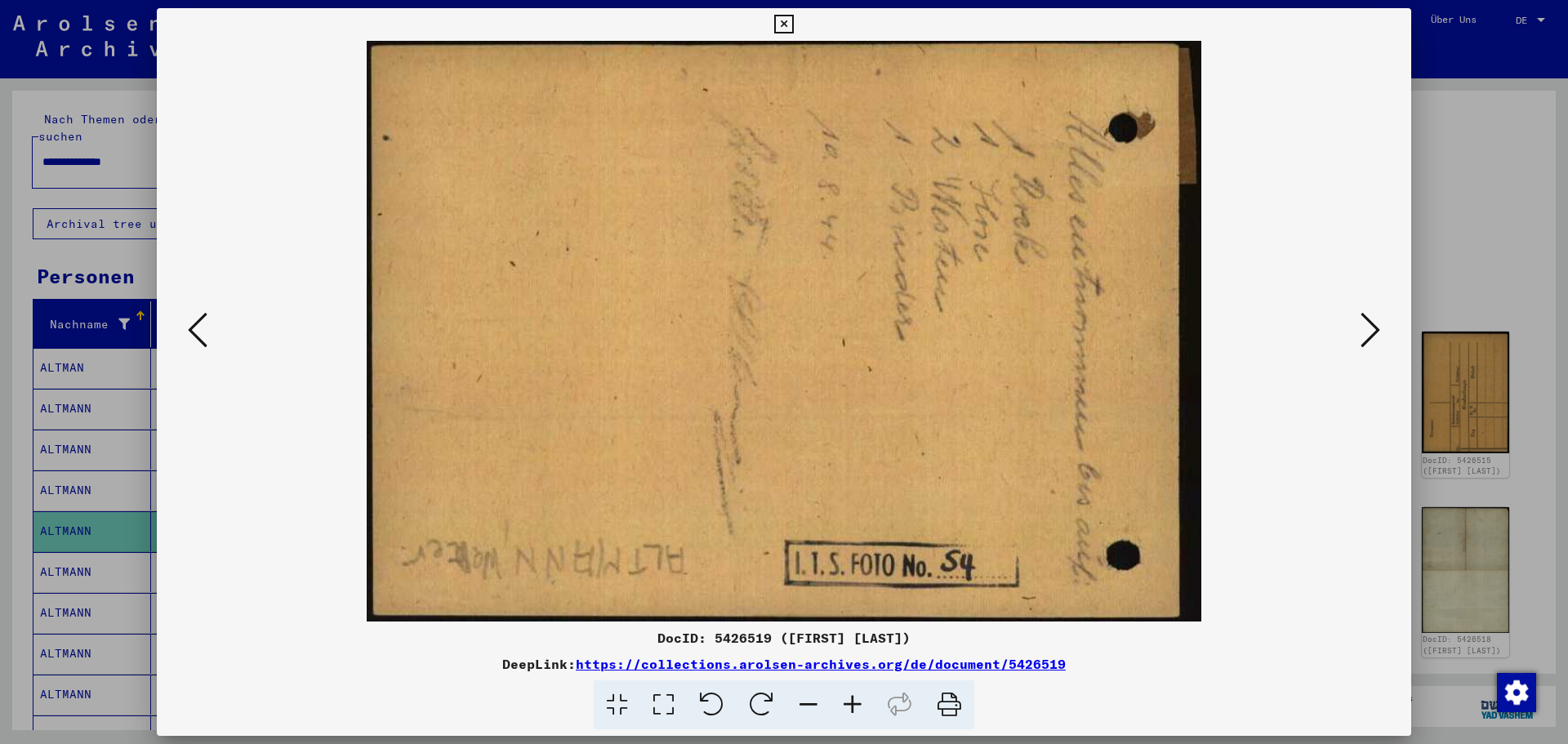 click at bounding box center (1370, 330) 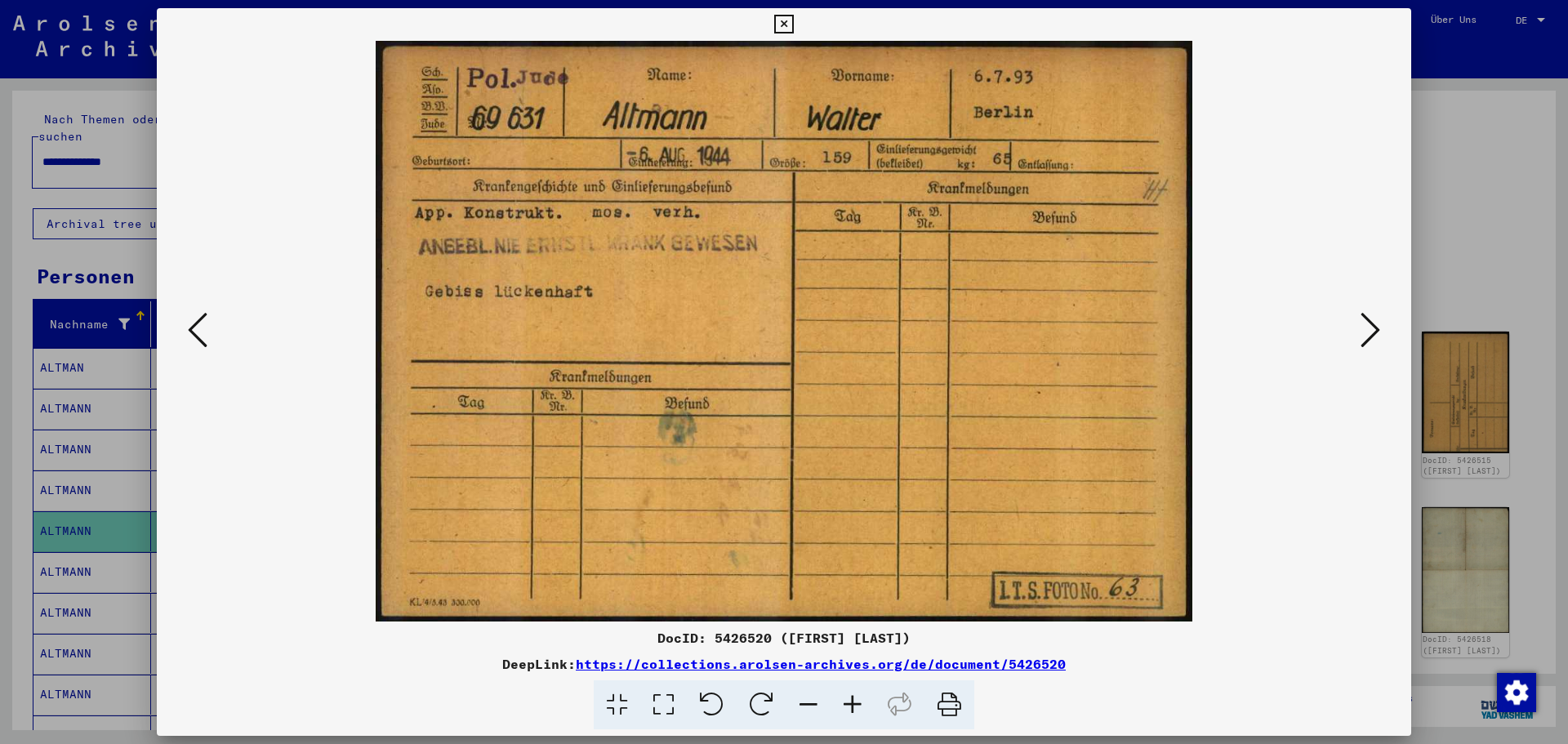 click at bounding box center [1370, 330] 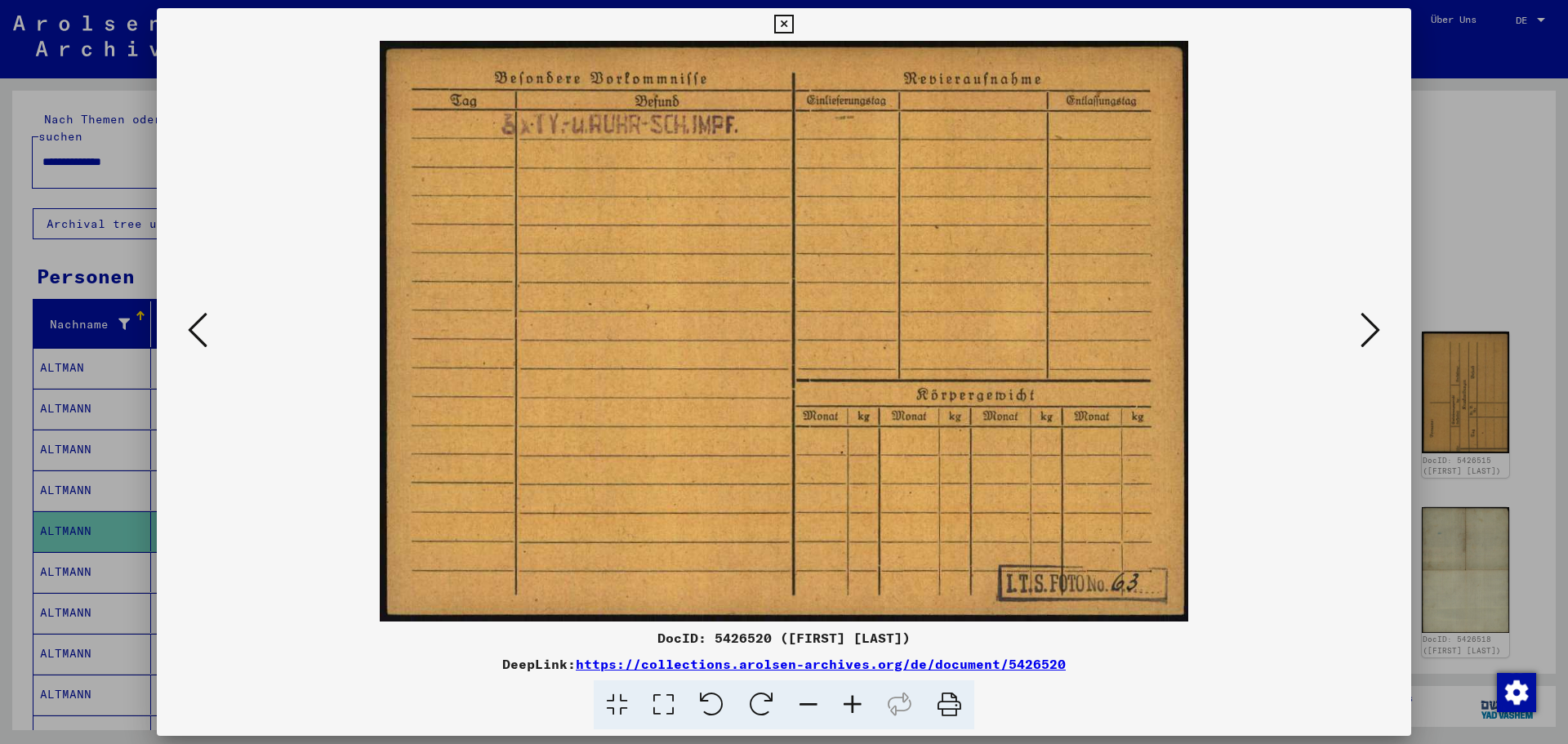 click at bounding box center (1370, 330) 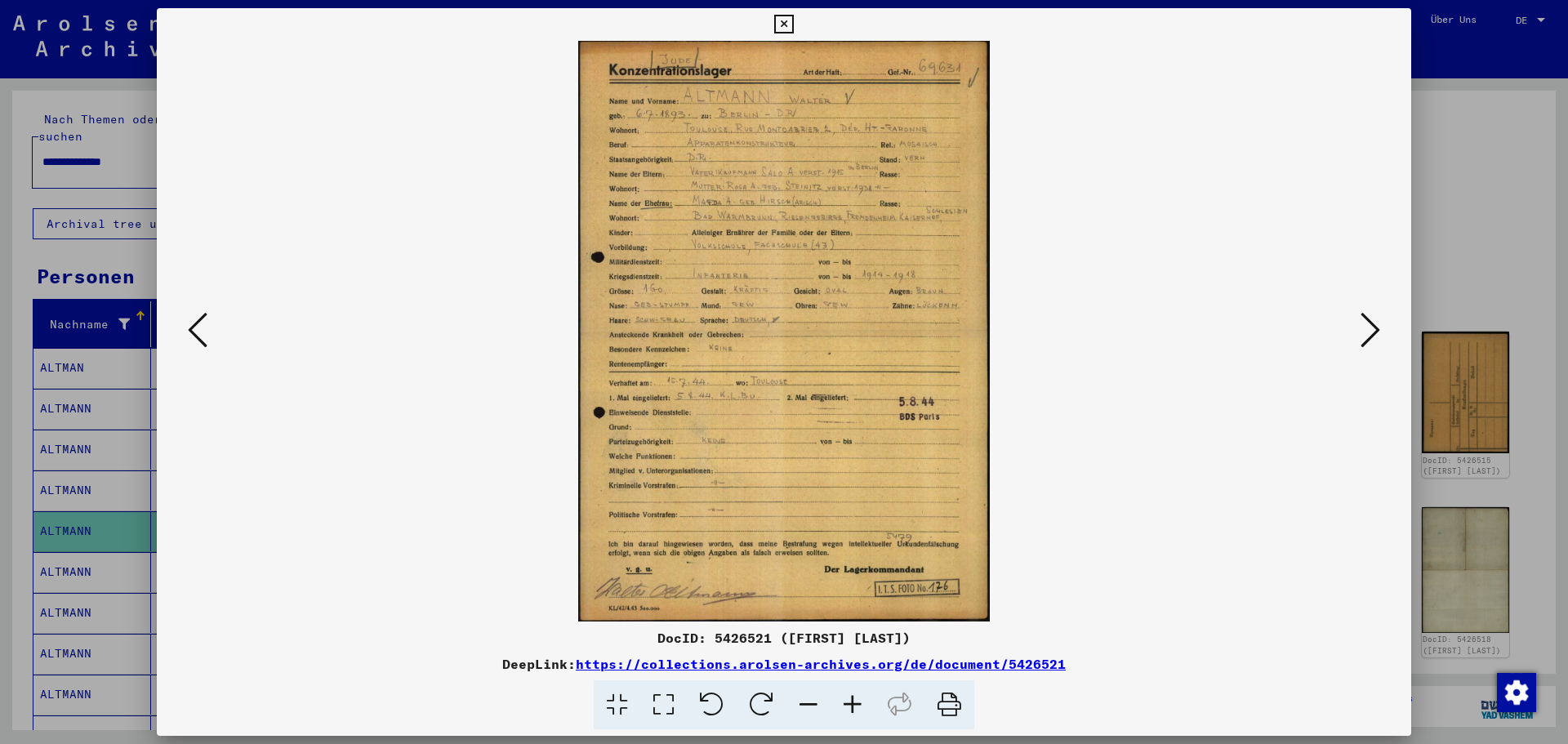 type 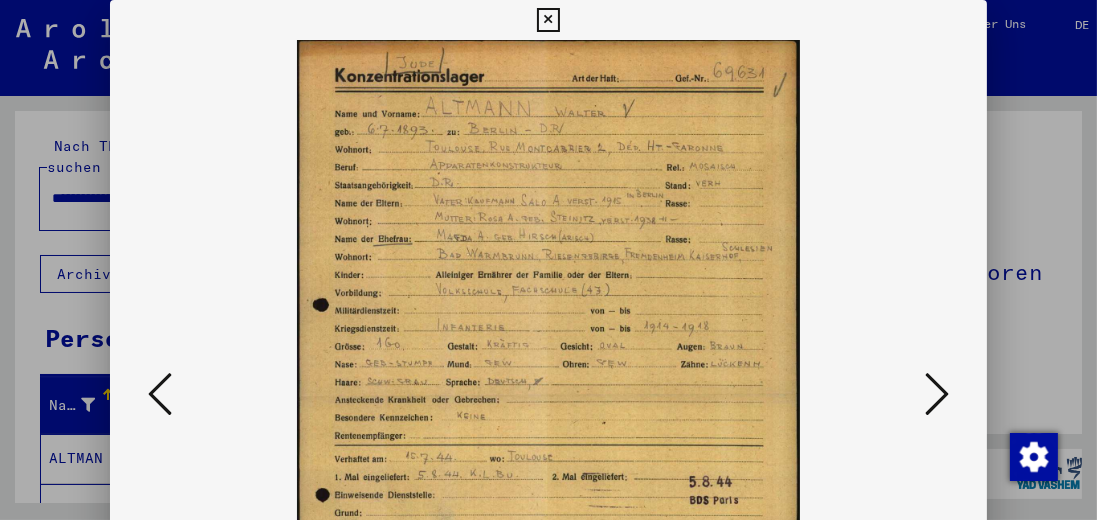 drag, startPoint x: 601, startPoint y: 428, endPoint x: 669, endPoint y: 421, distance: 68.359344 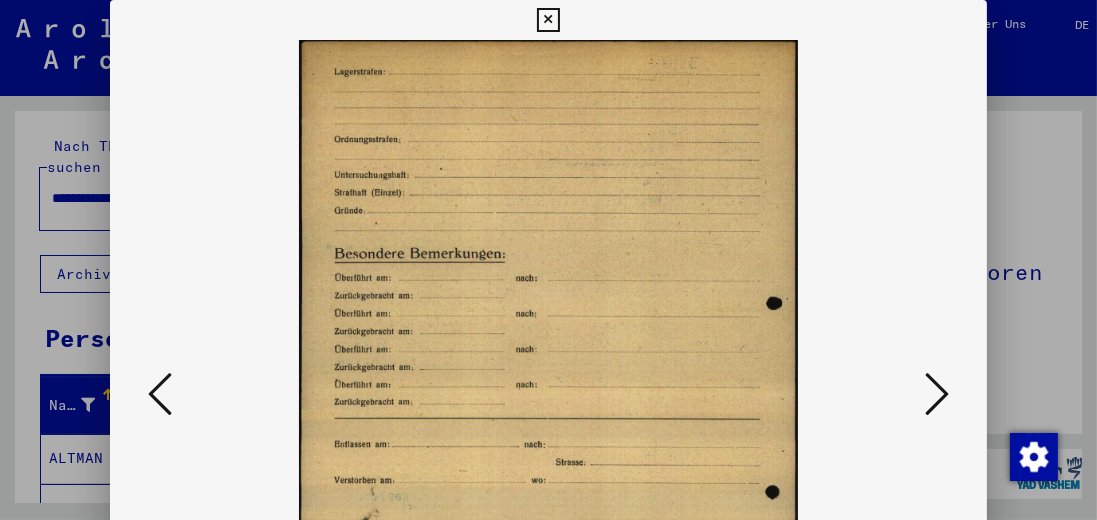 click at bounding box center (937, 394) 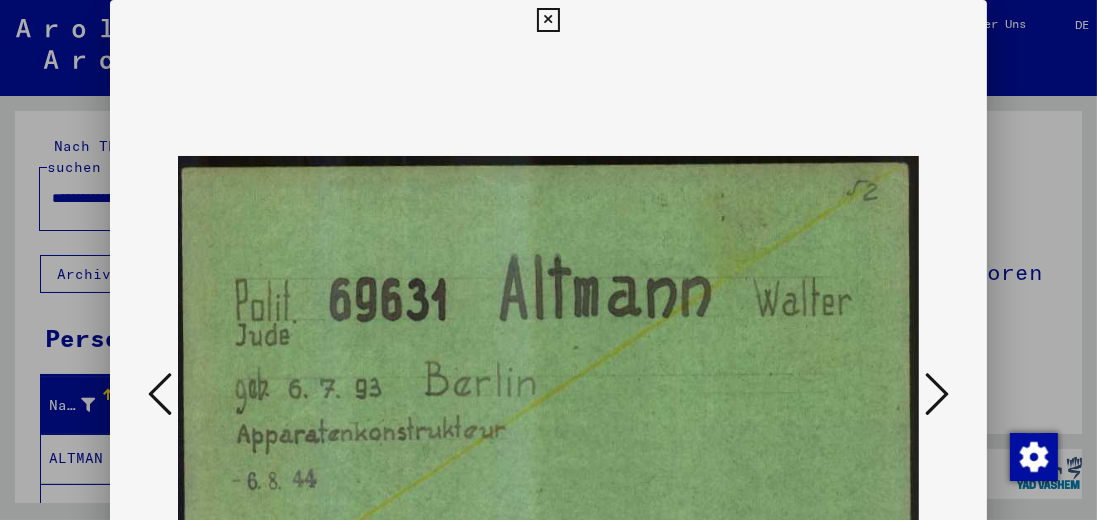 click at bounding box center [937, 395] 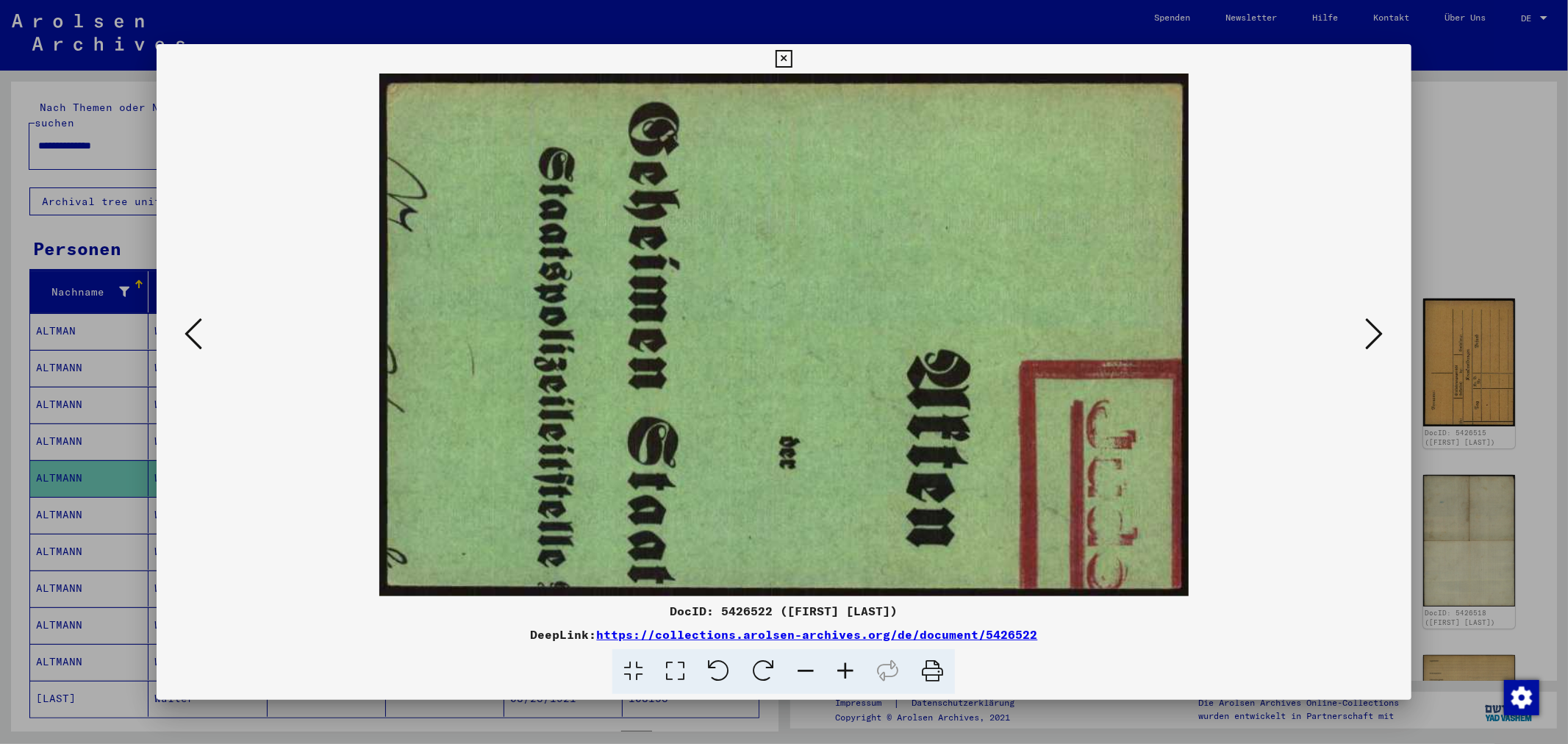 click at bounding box center [1375, 334] 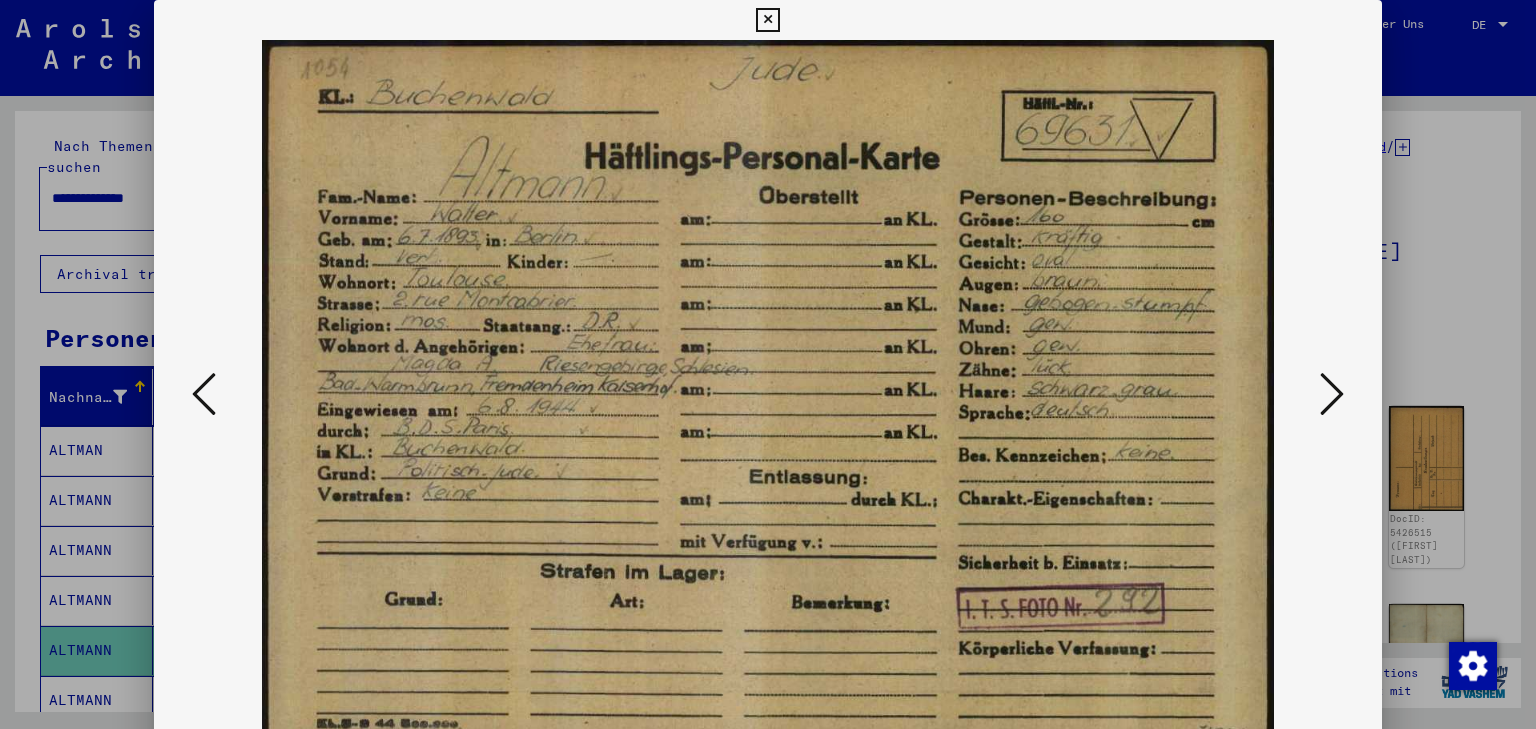 click at bounding box center [1332, 394] 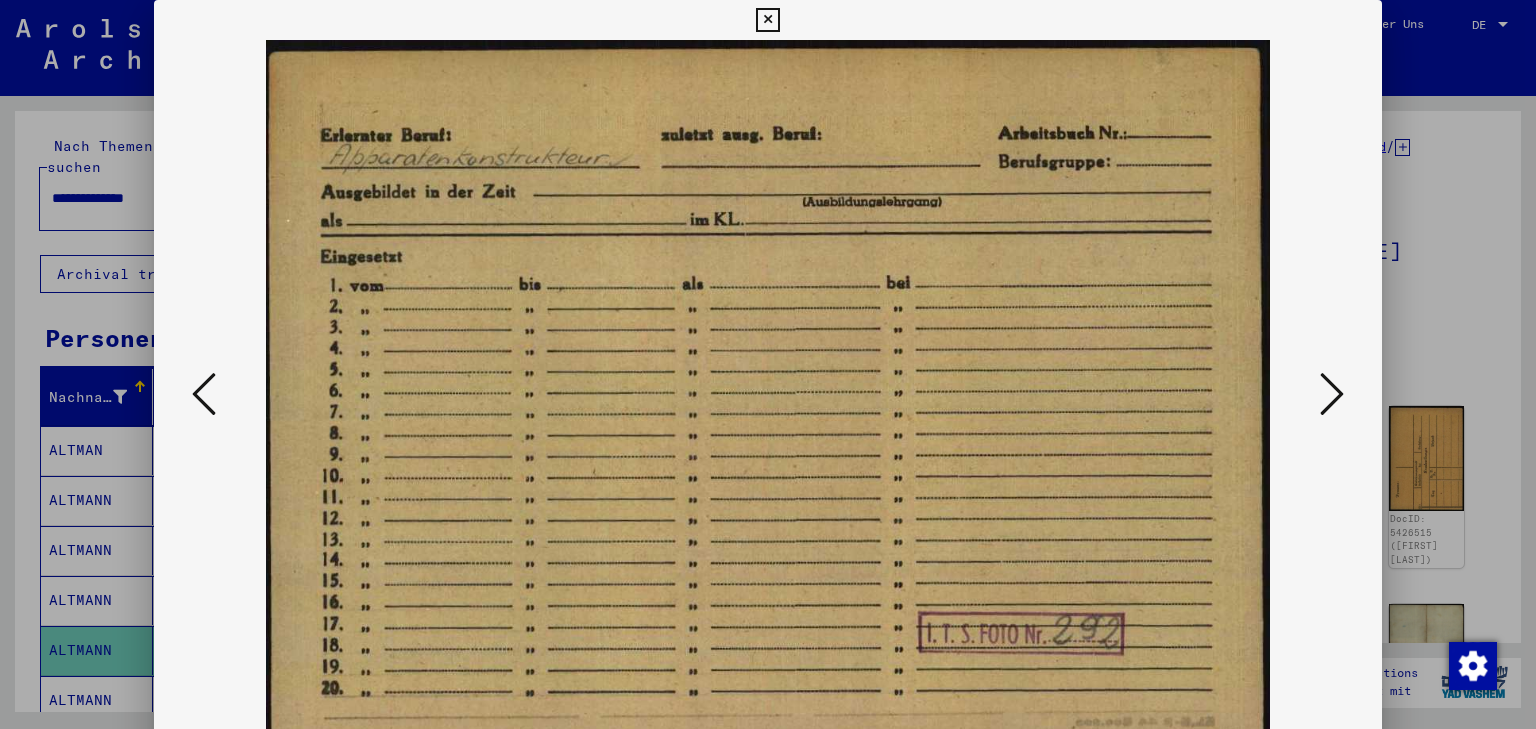 click at bounding box center (1332, 394) 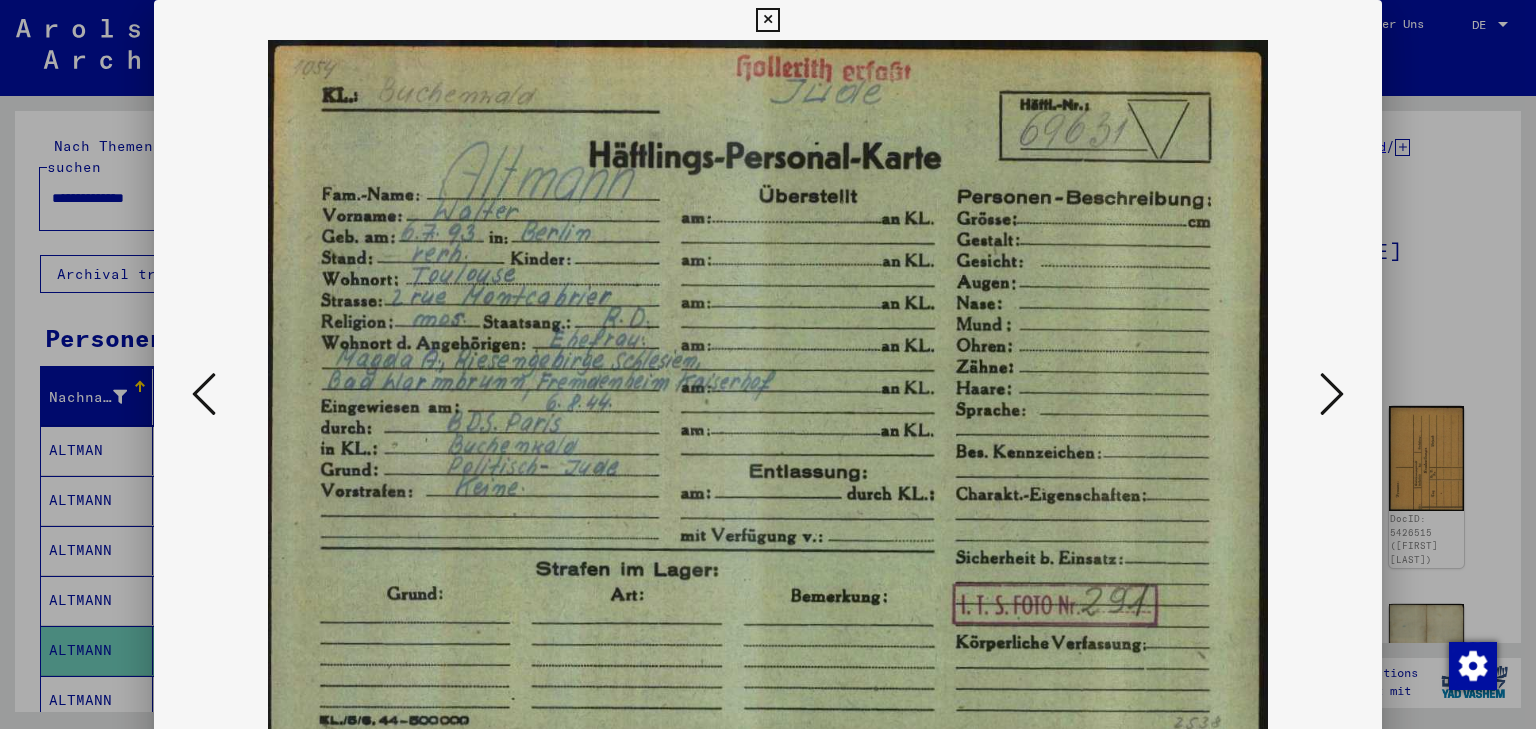 click at bounding box center (1332, 394) 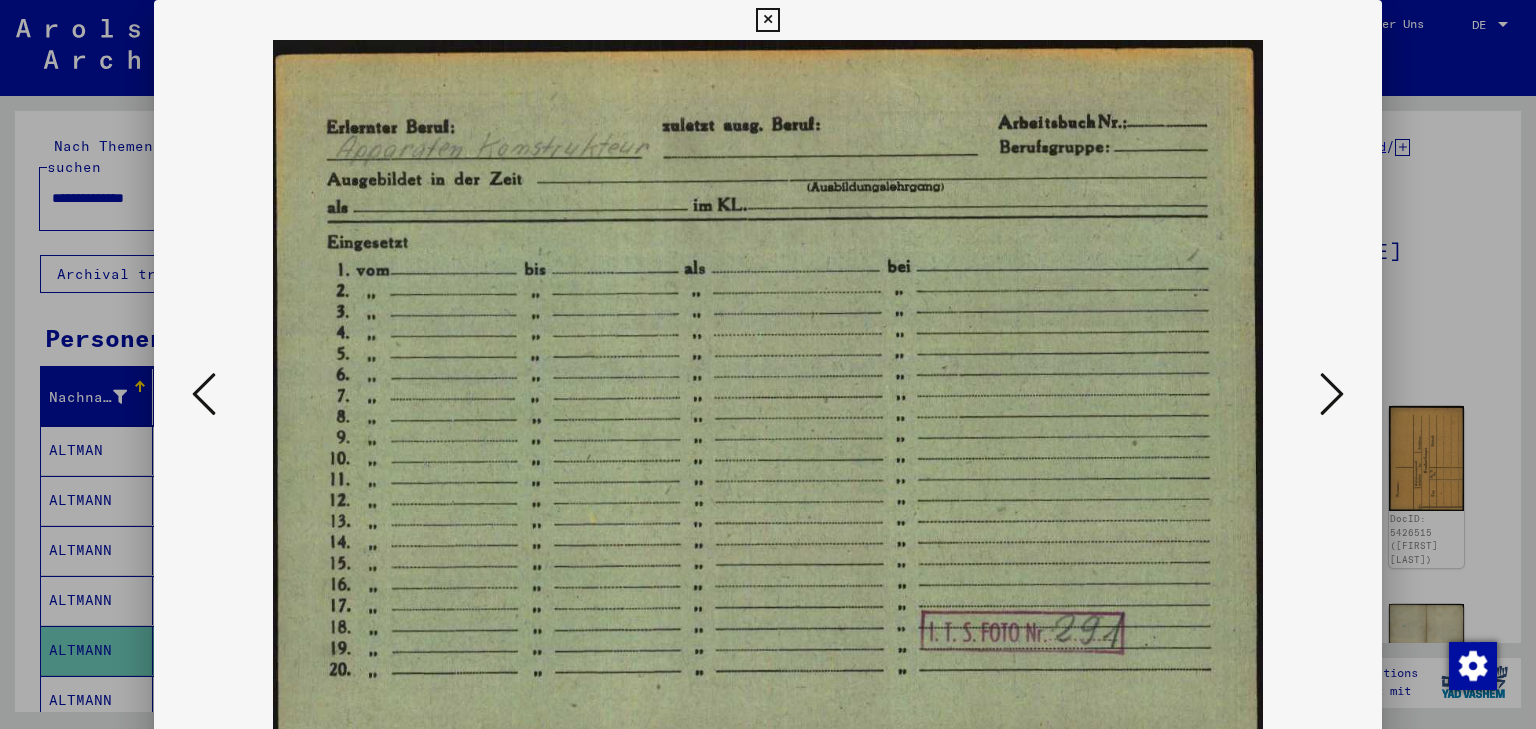click at bounding box center [1332, 394] 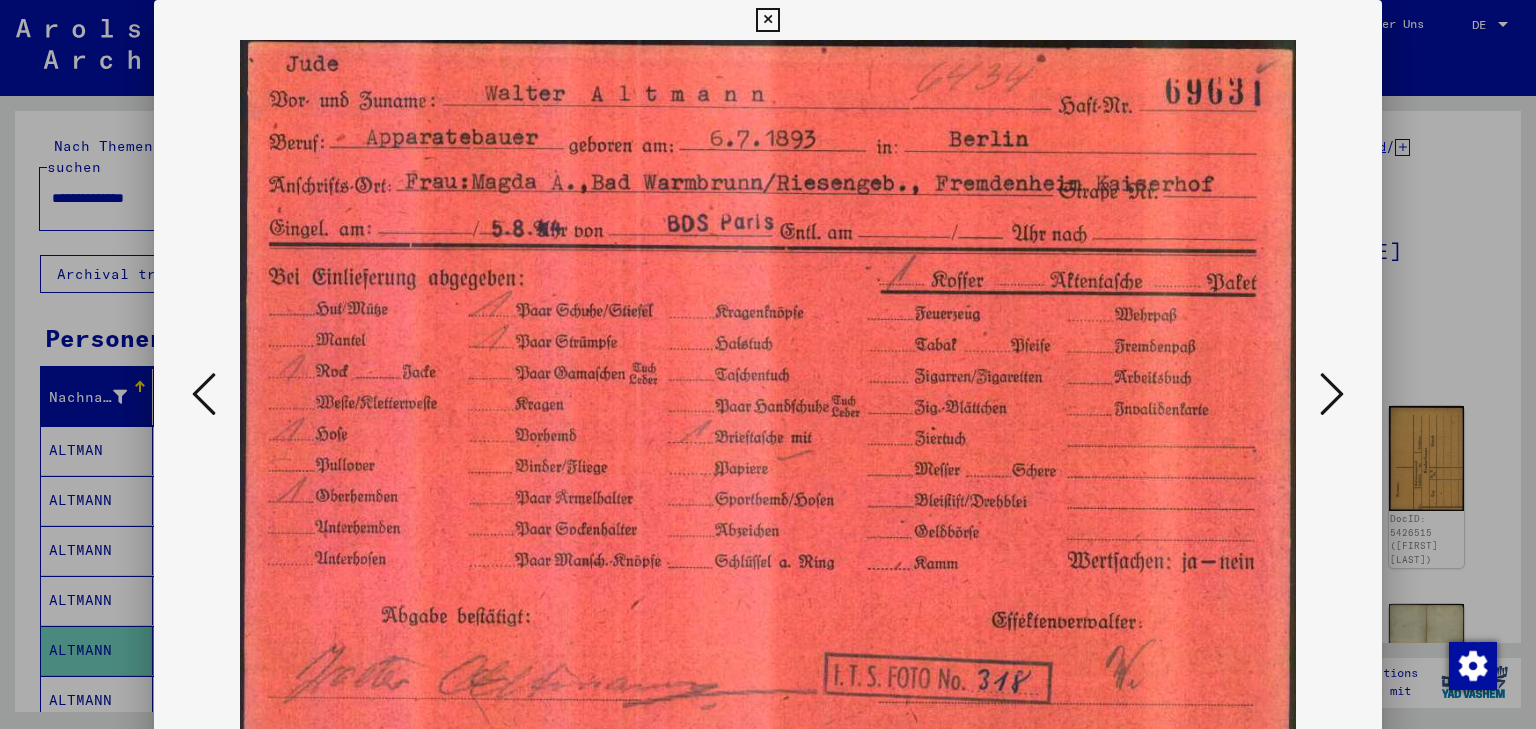 click at bounding box center (1332, 394) 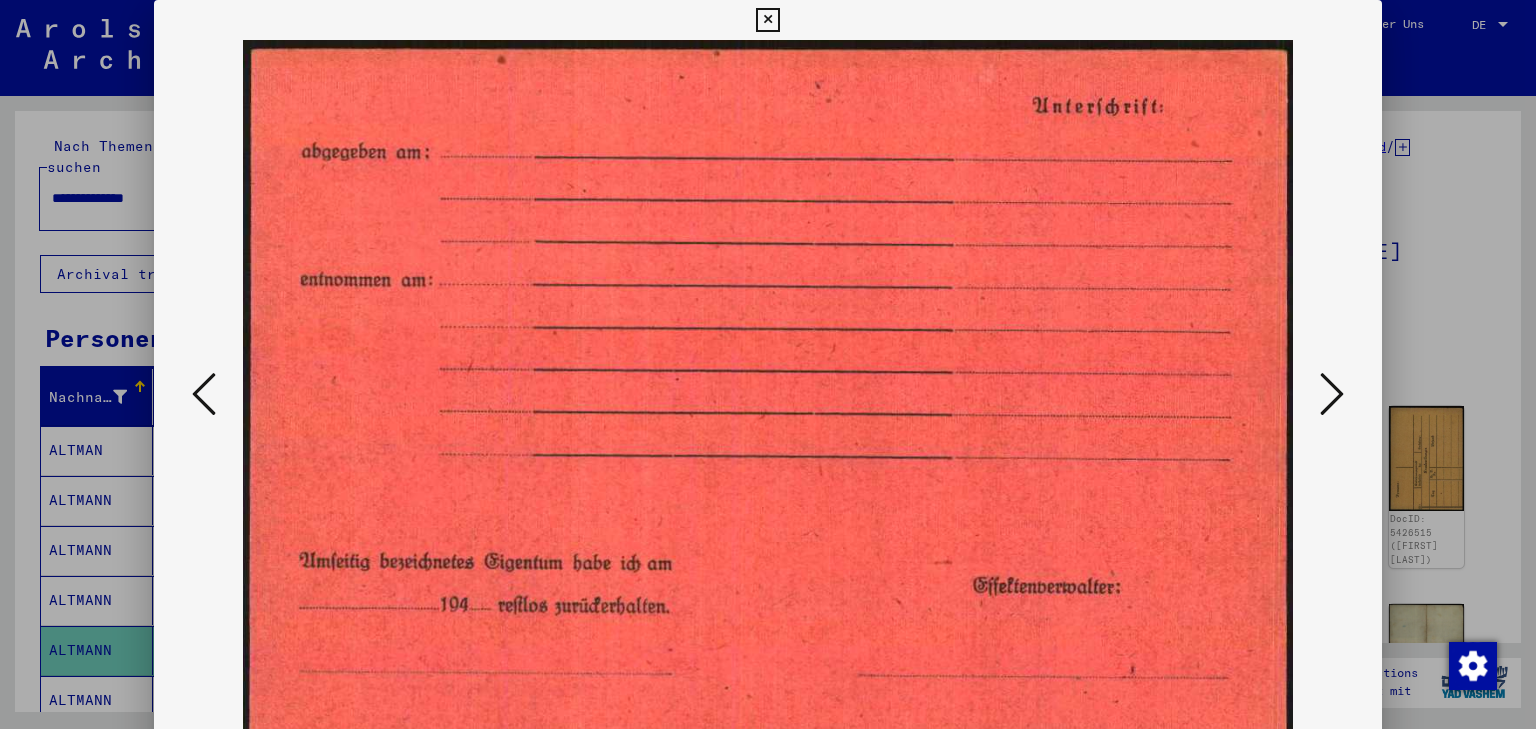 click at bounding box center (1332, 394) 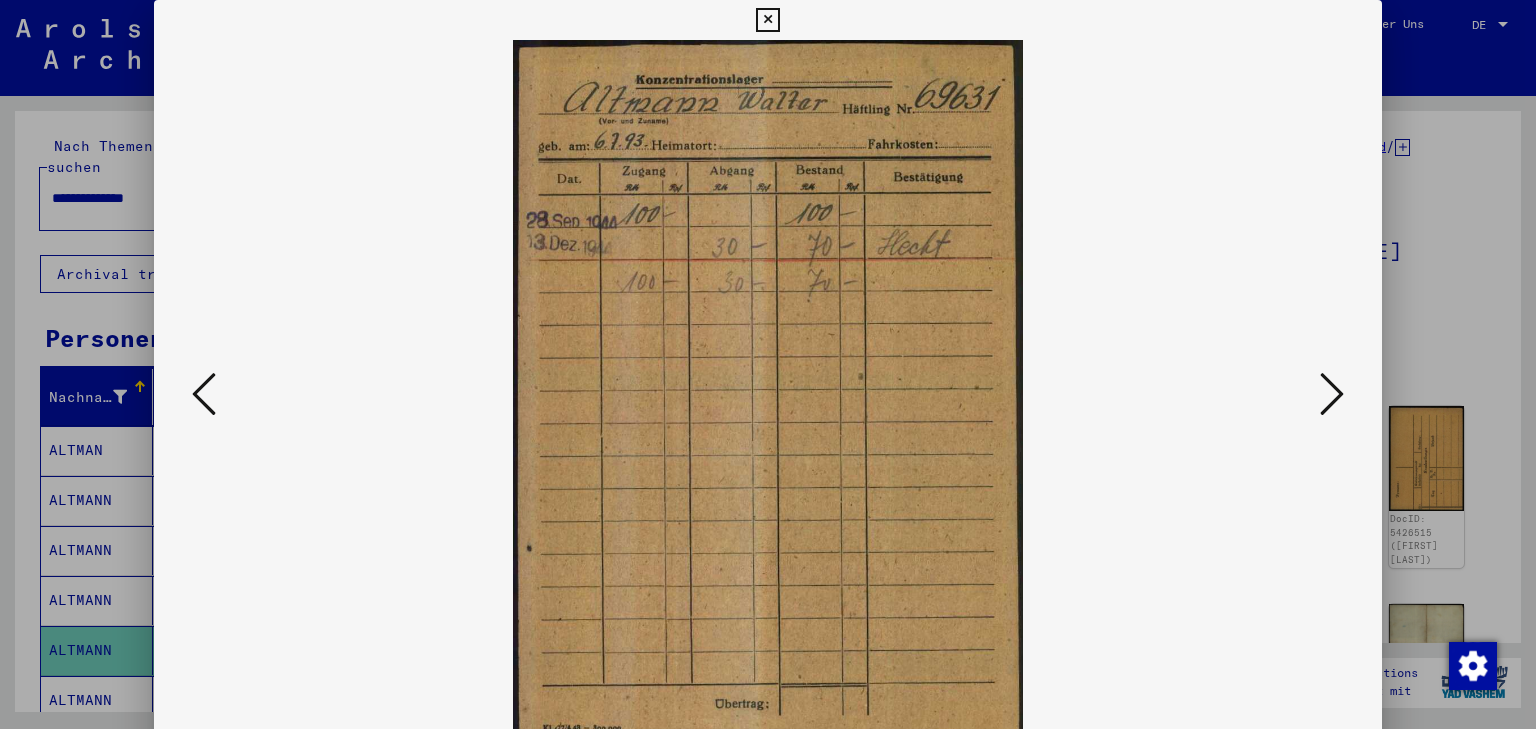 click at bounding box center [1332, 394] 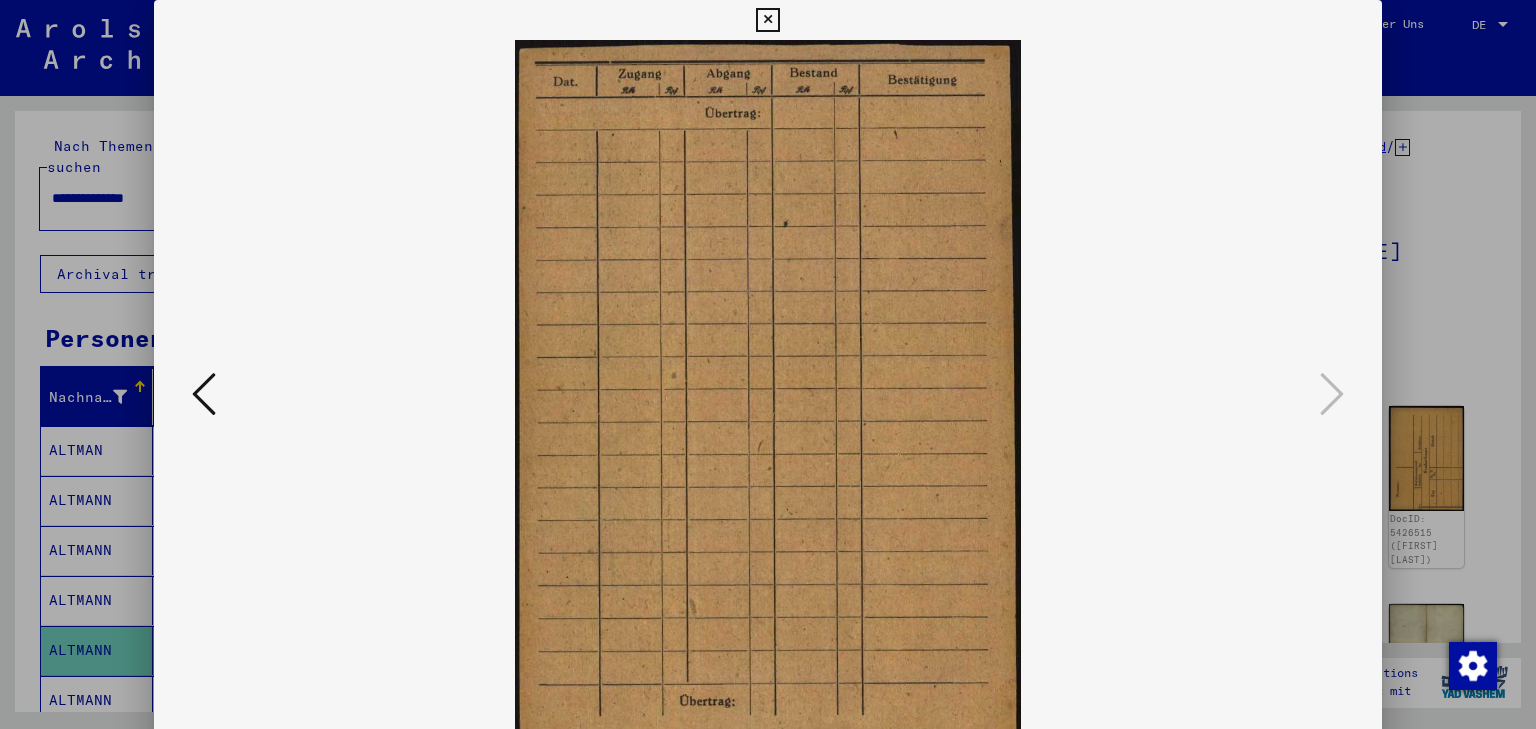 click at bounding box center (204, 395) 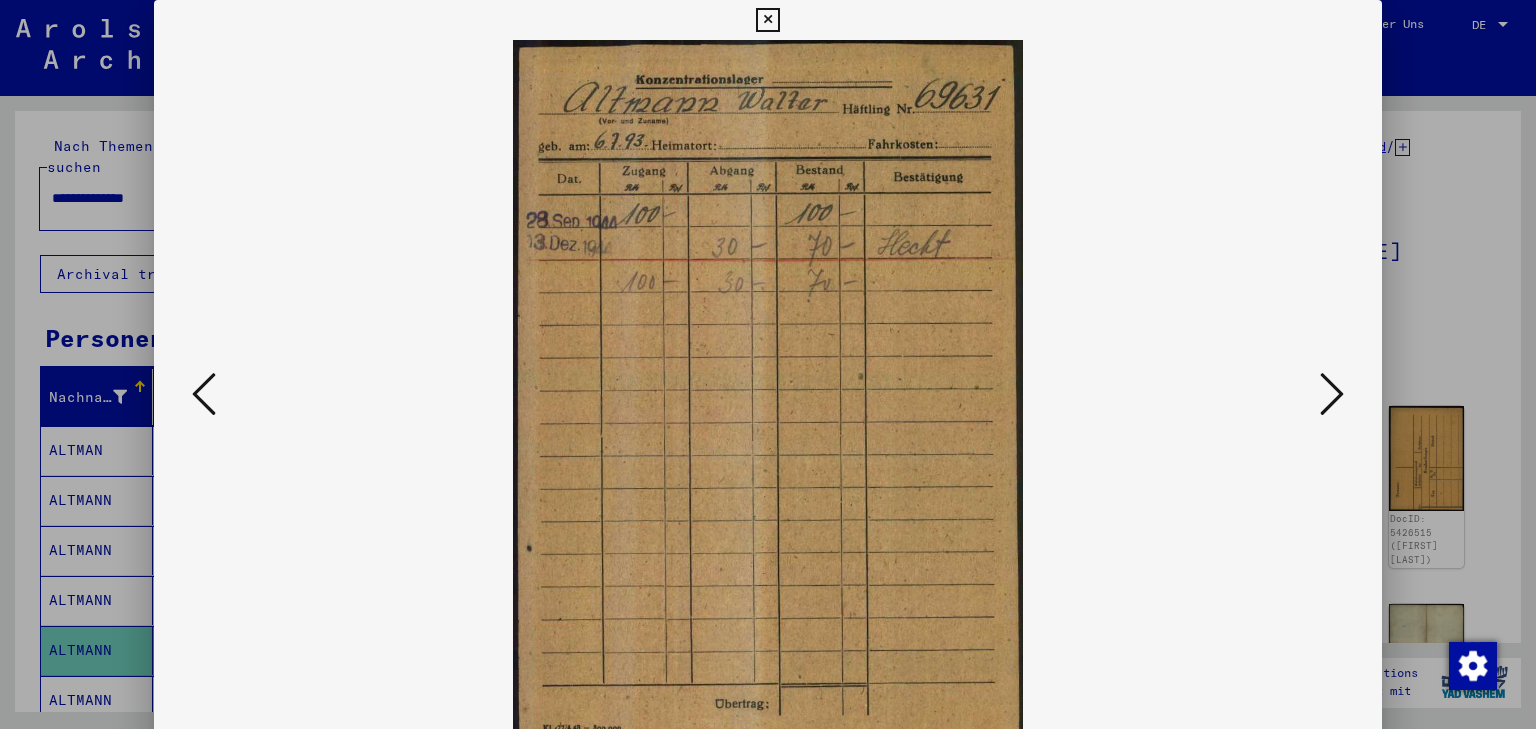 click at bounding box center (204, 394) 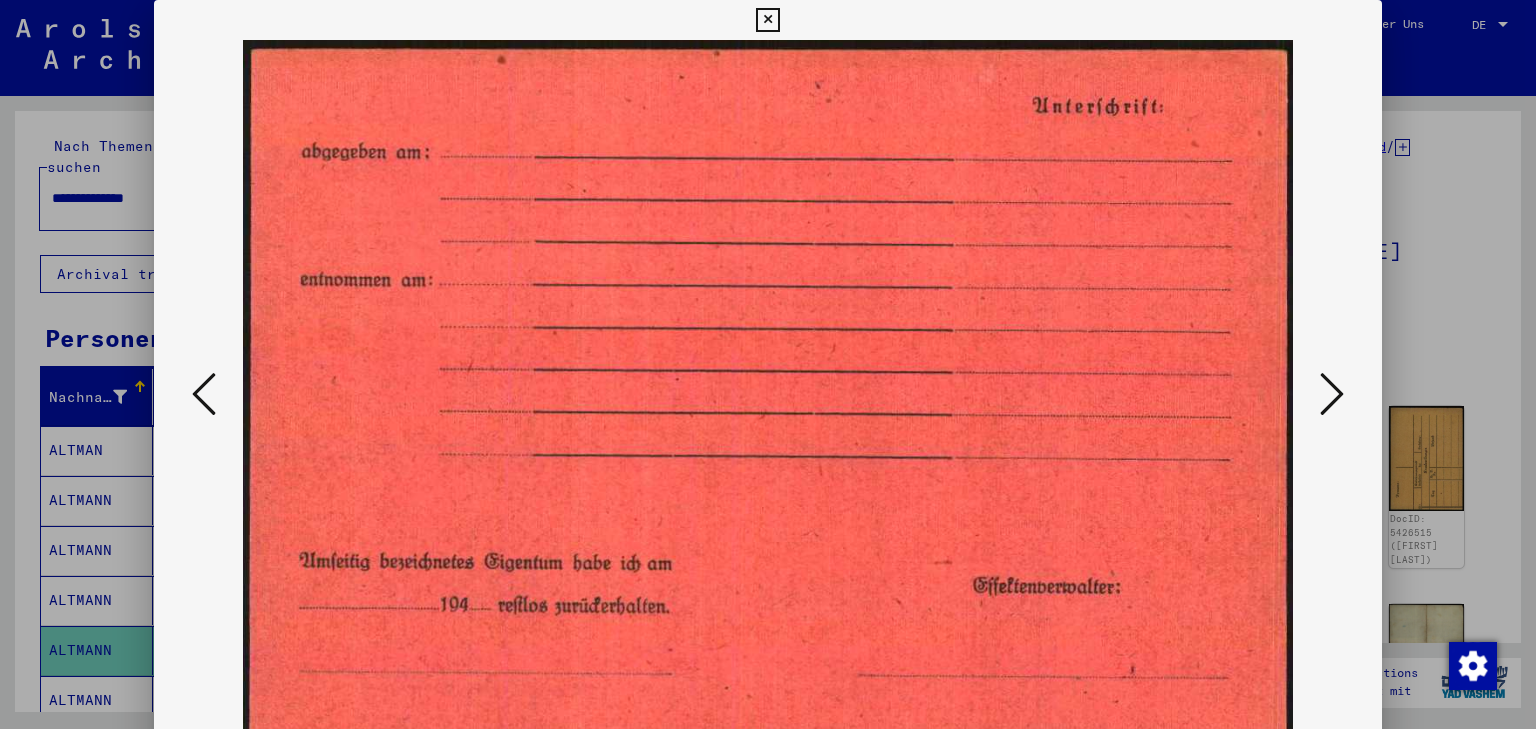 click at bounding box center (204, 394) 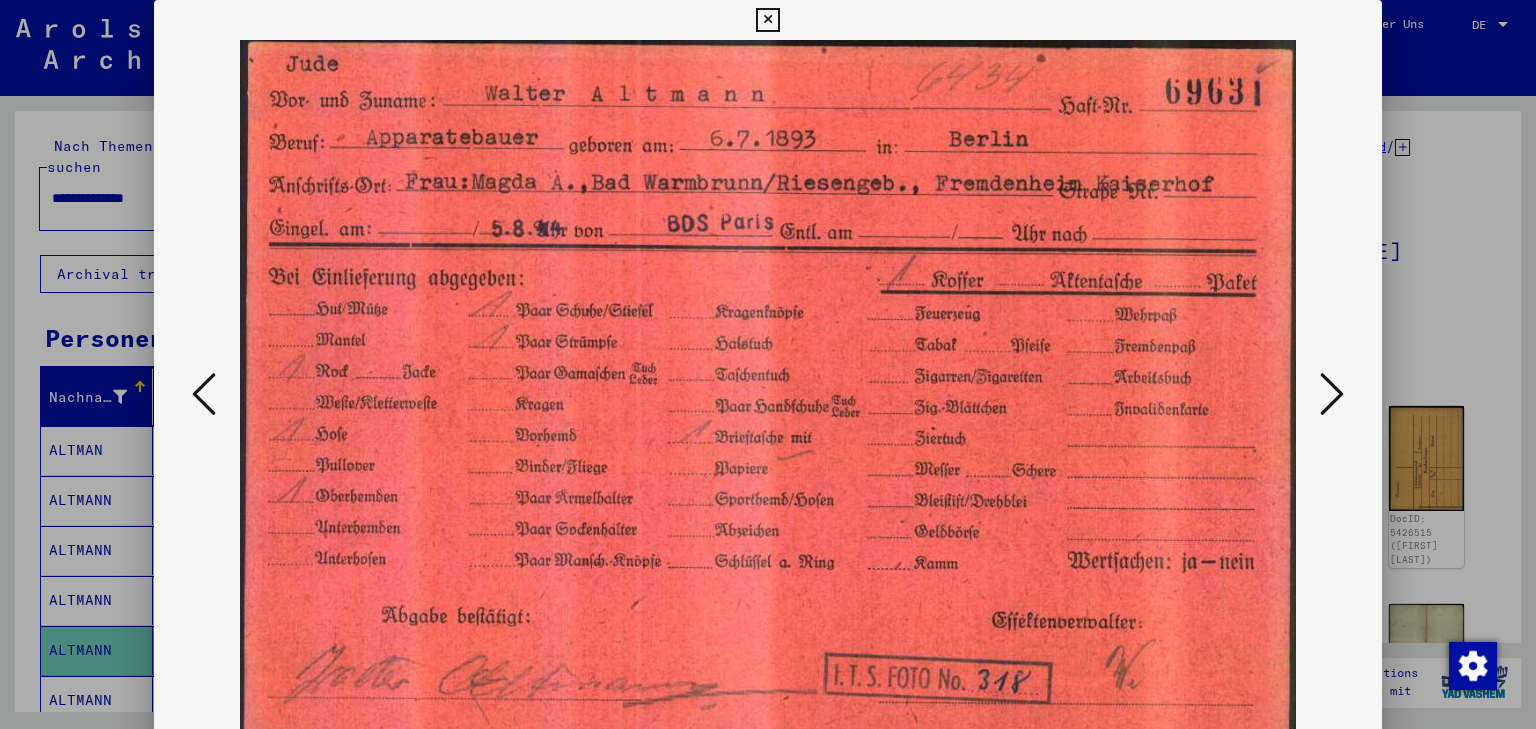 click at bounding box center (204, 394) 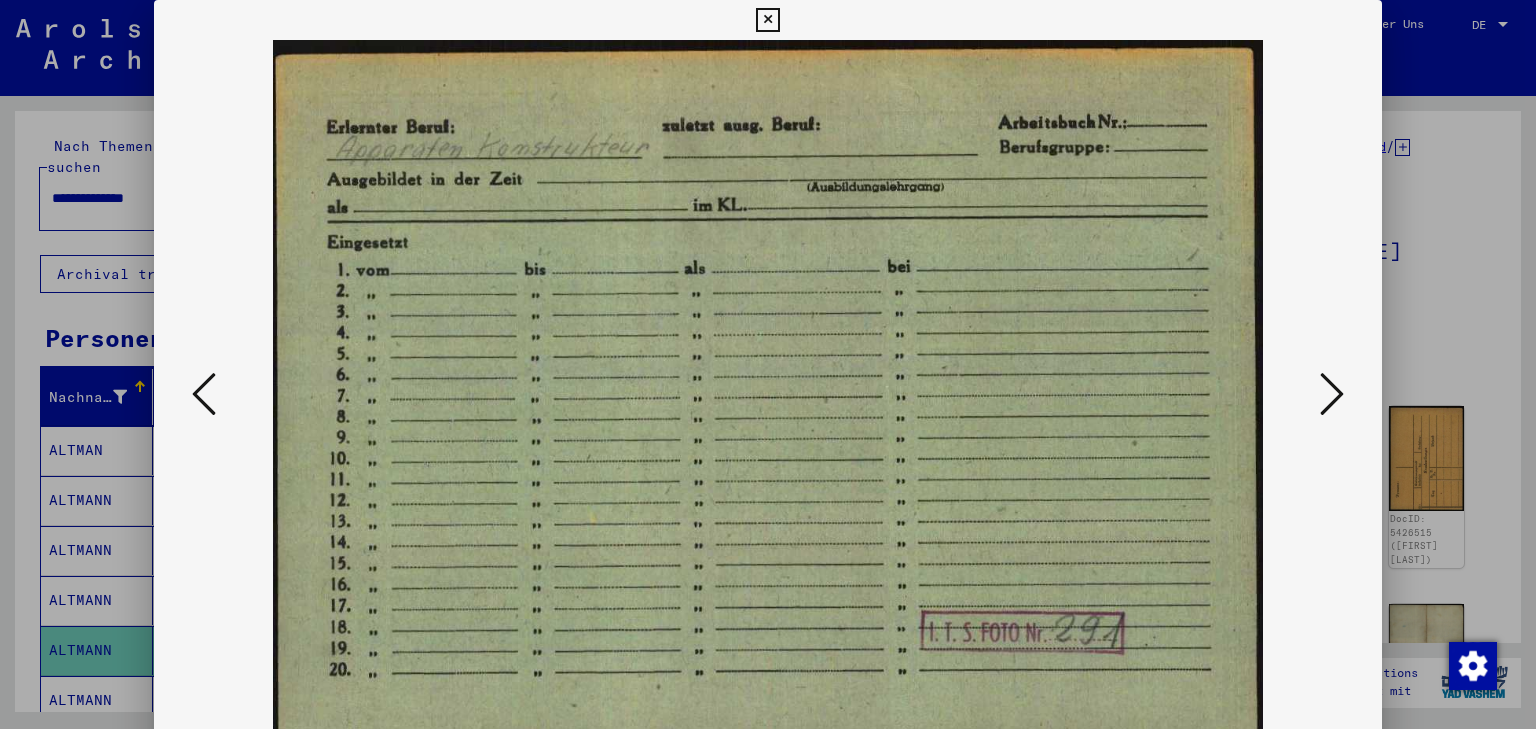 click at bounding box center [204, 394] 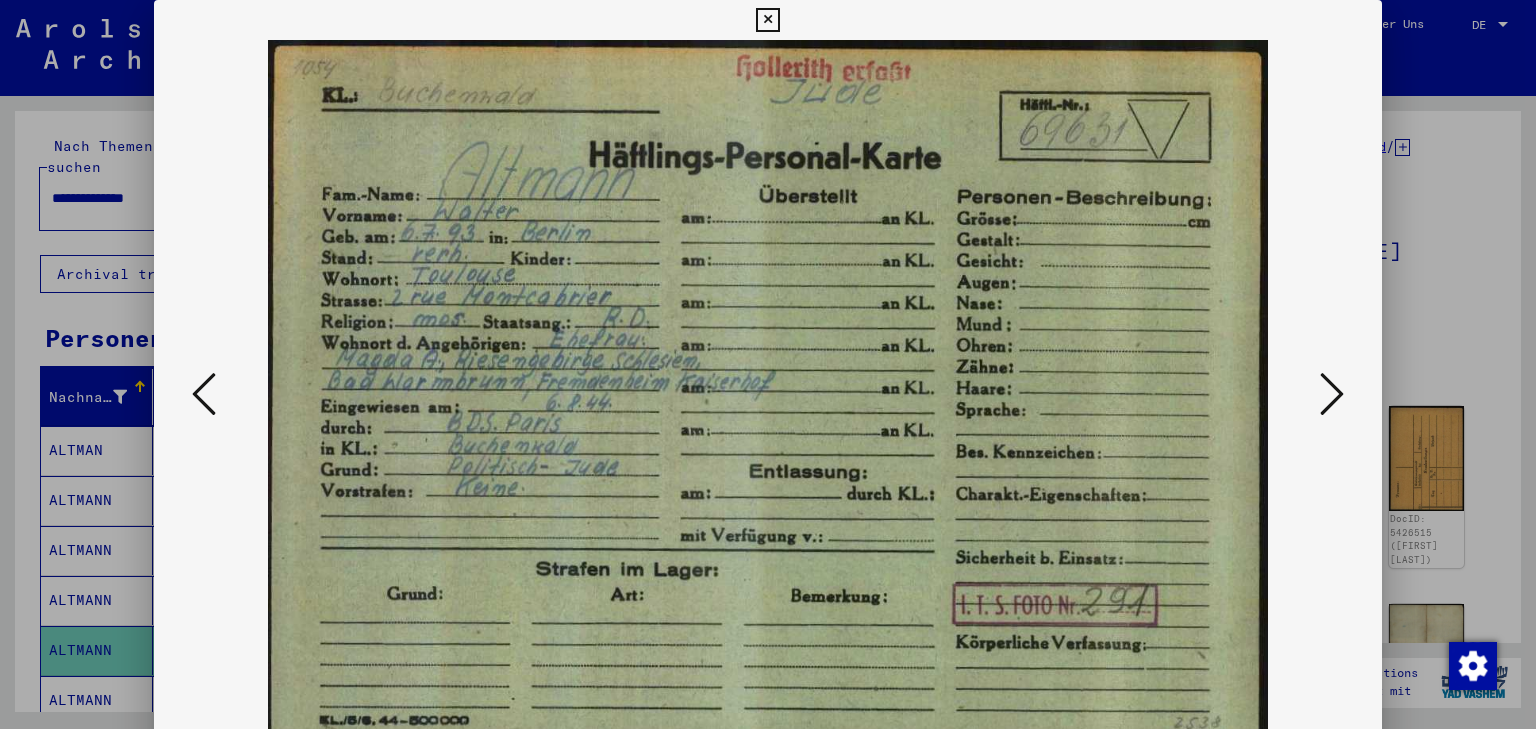click at bounding box center (204, 394) 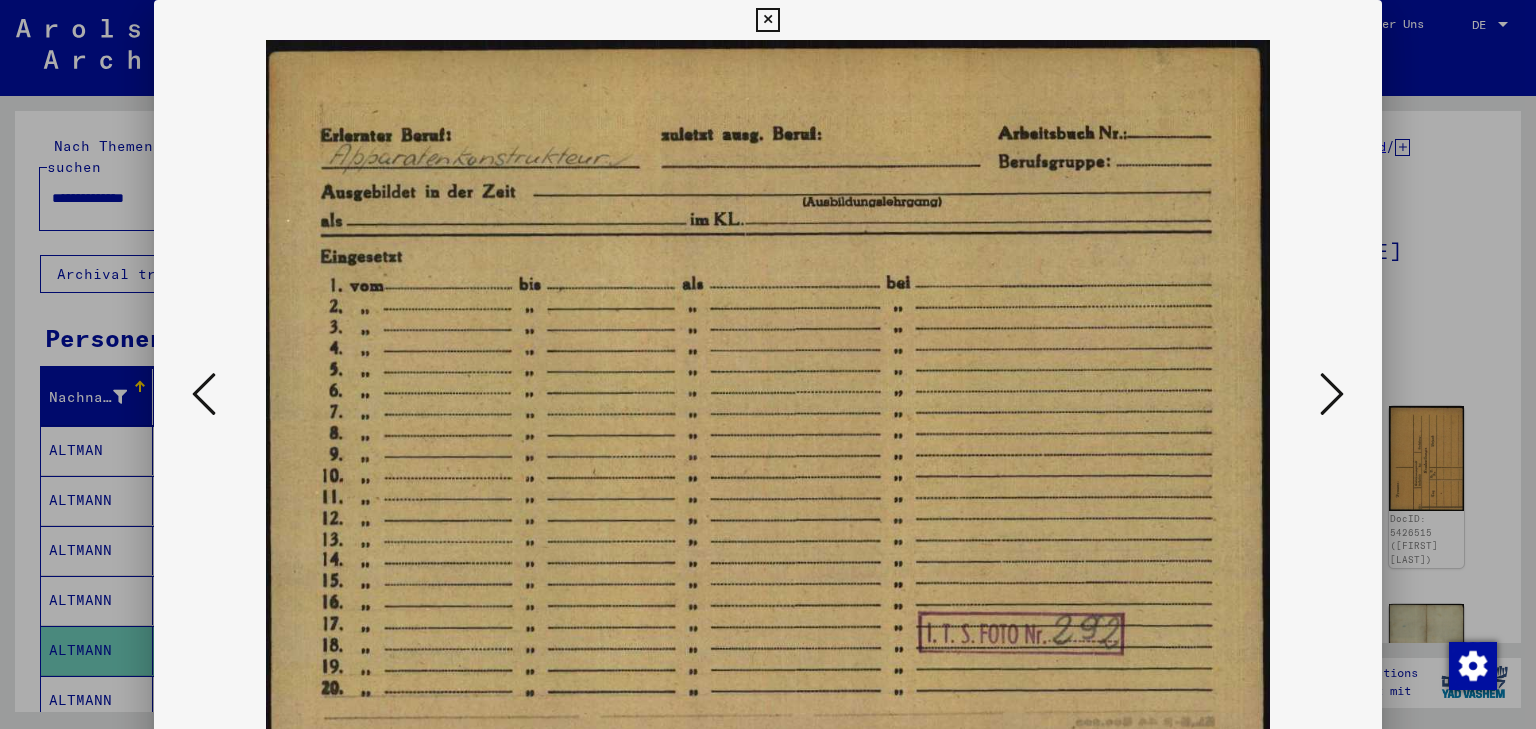 click at bounding box center [204, 394] 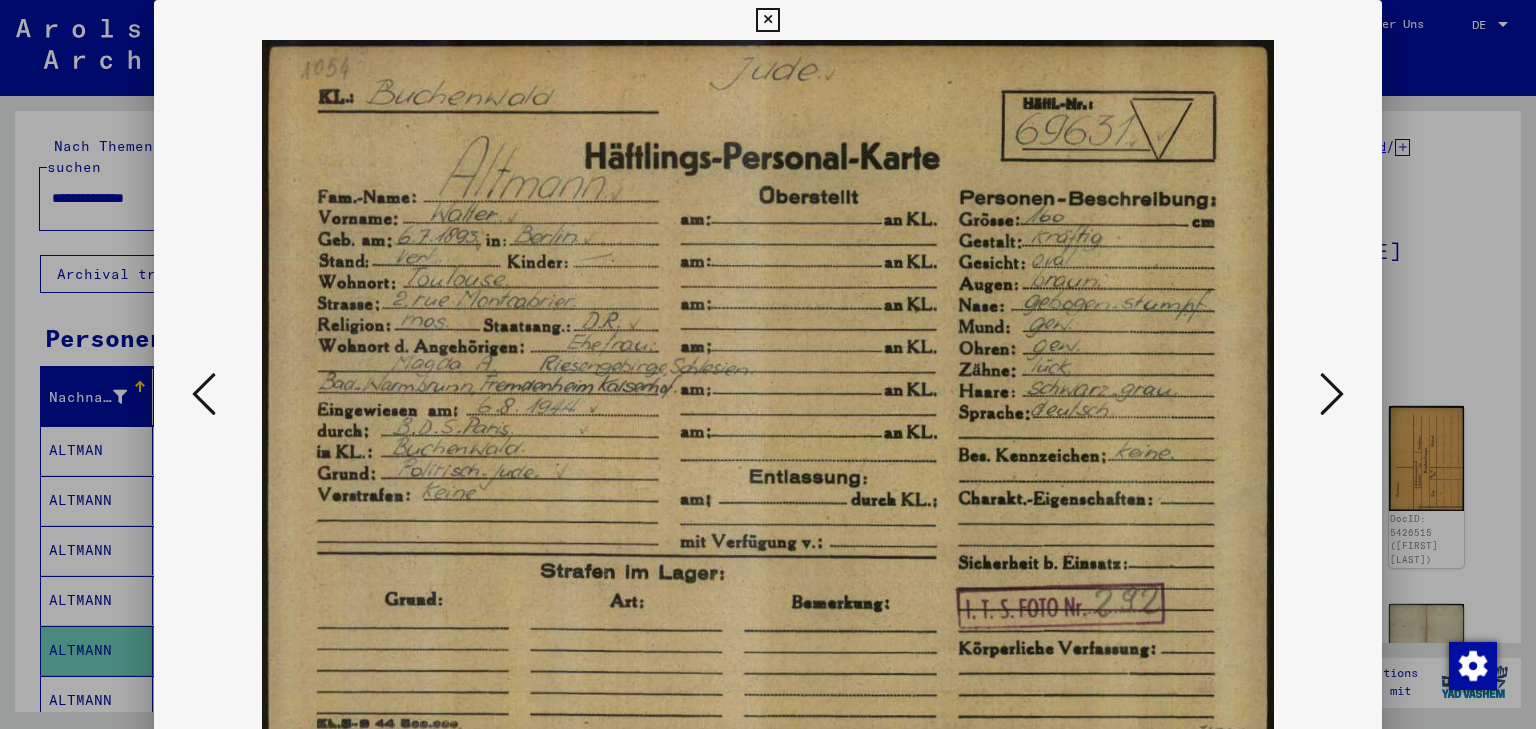 click at bounding box center (204, 394) 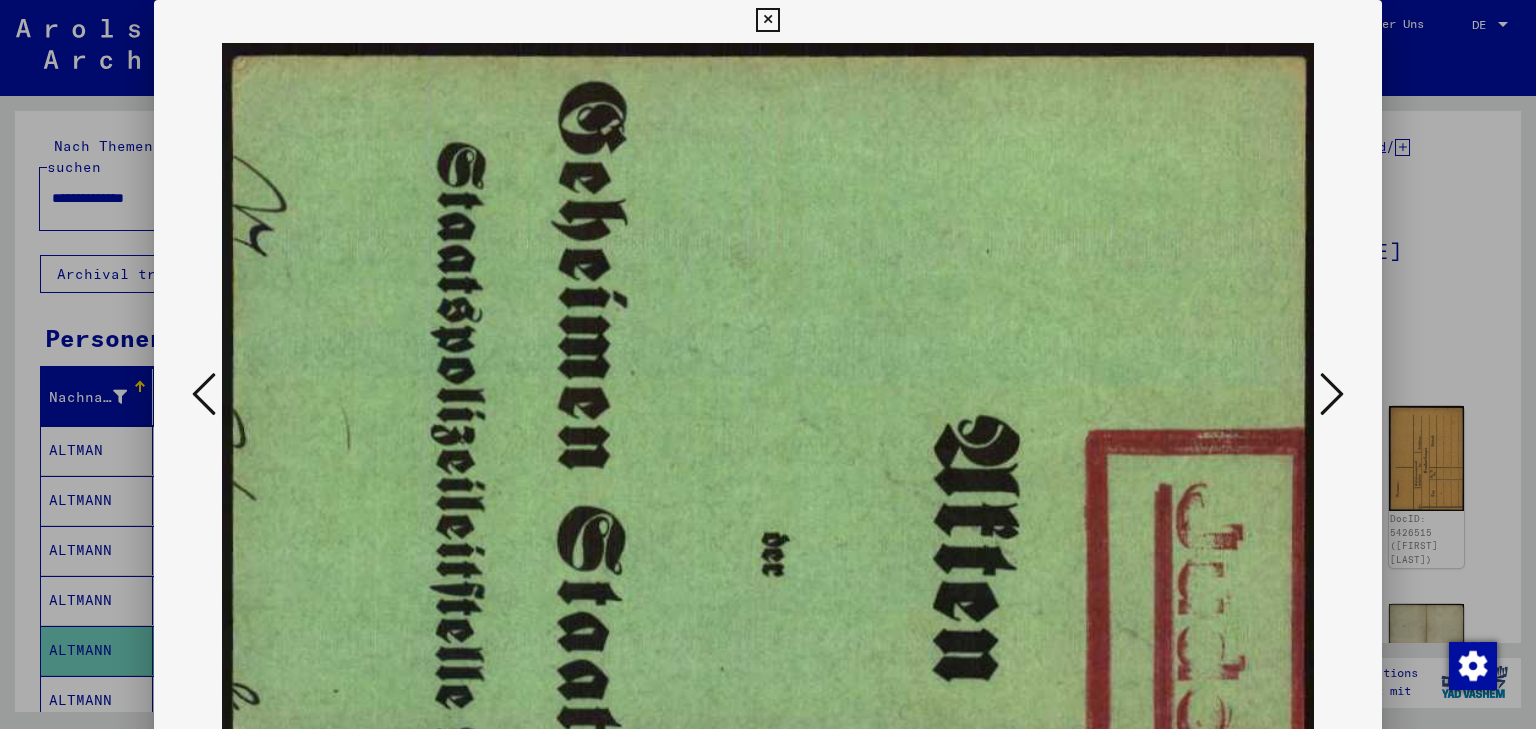 click at bounding box center [204, 394] 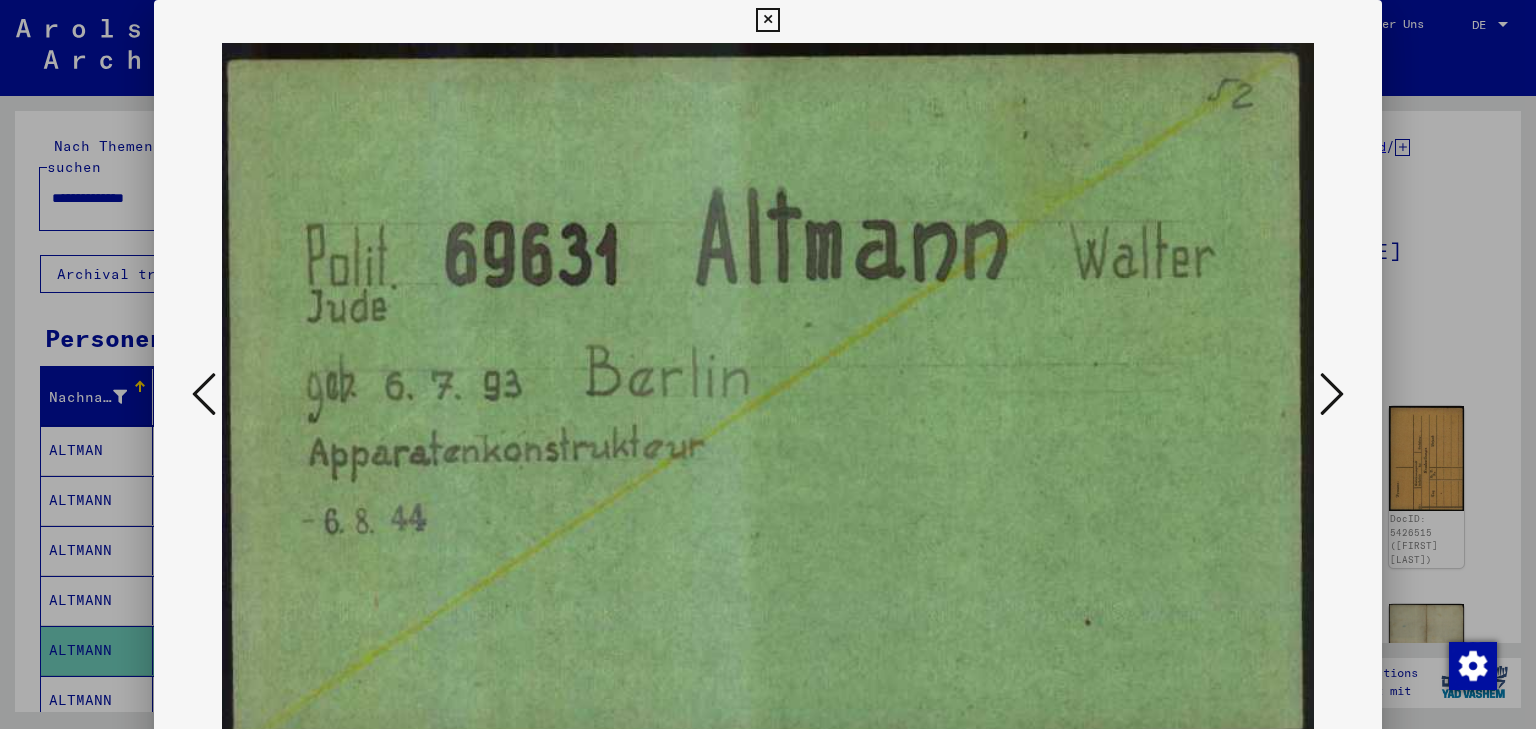 click at bounding box center [204, 394] 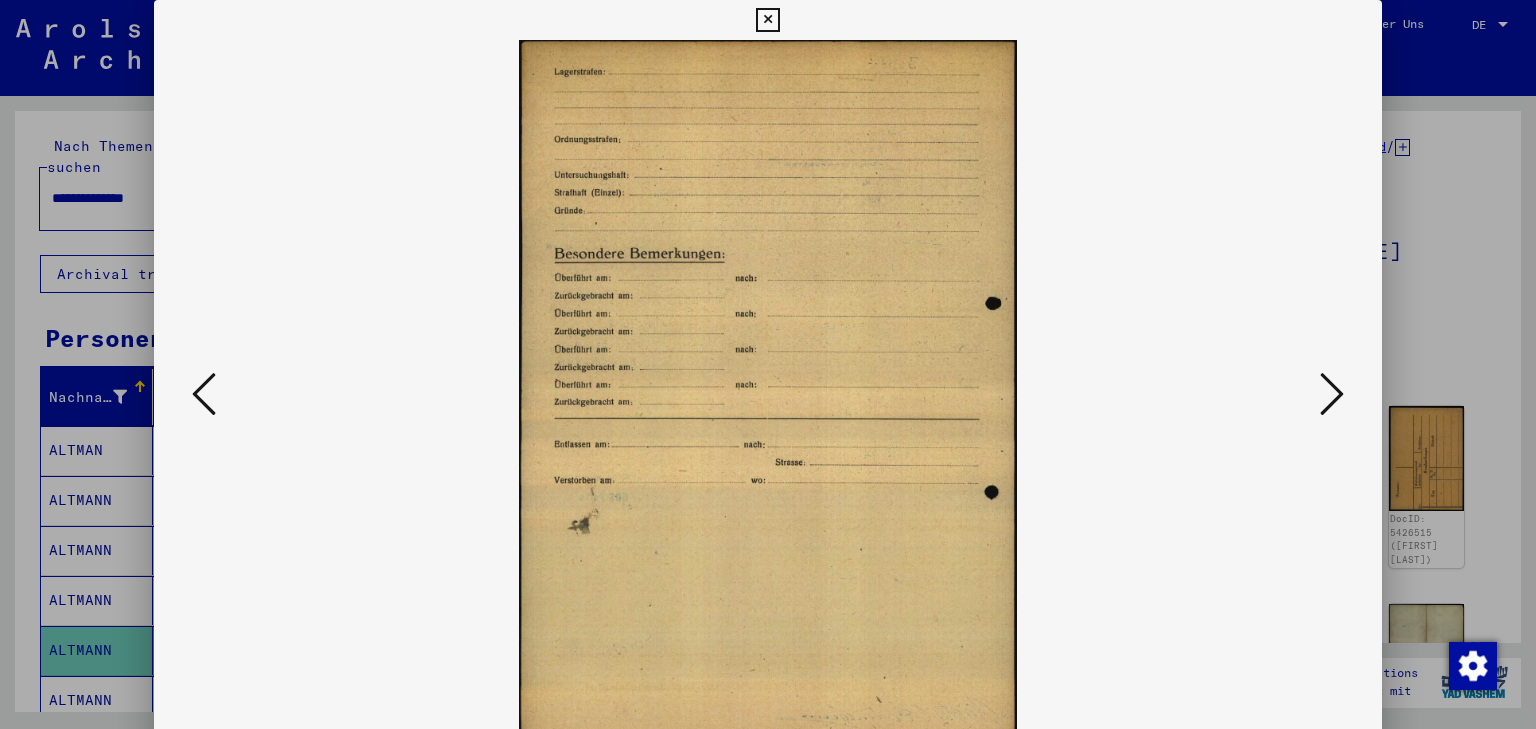 click at bounding box center [204, 394] 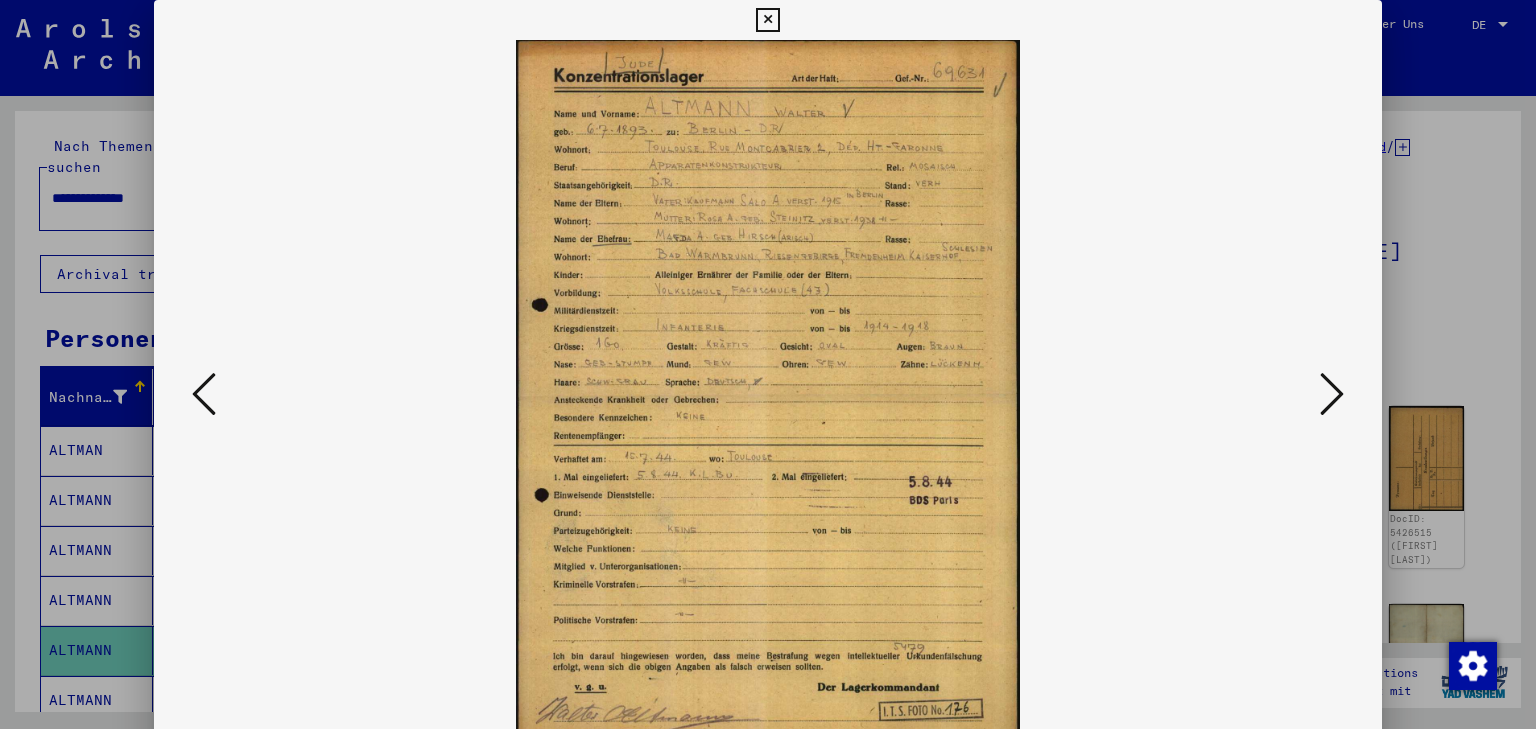 type 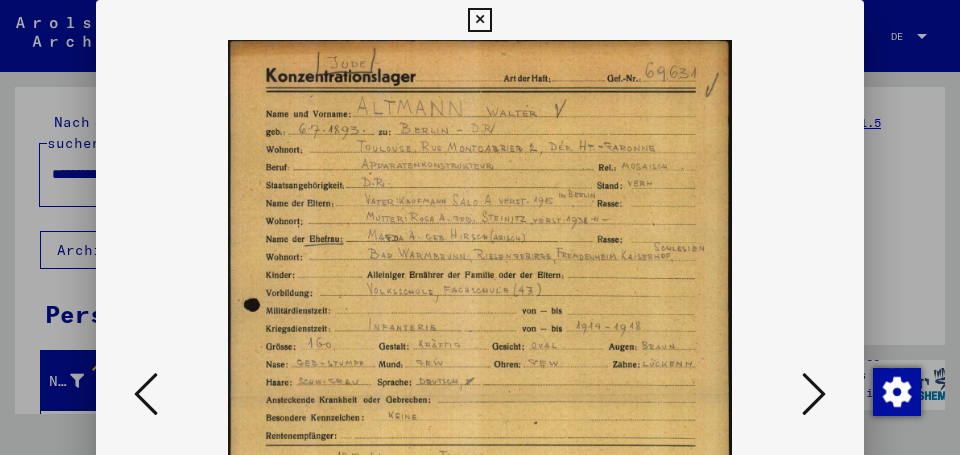click at bounding box center (146, 394) 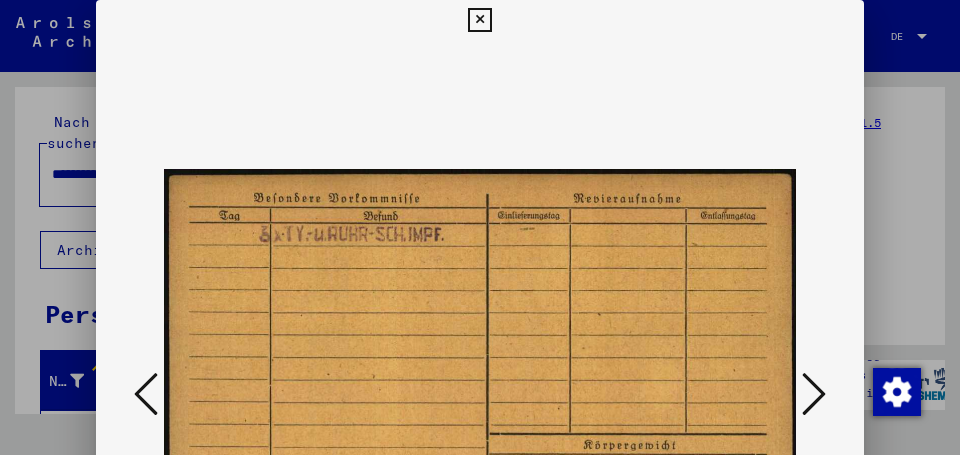 click at bounding box center [146, 394] 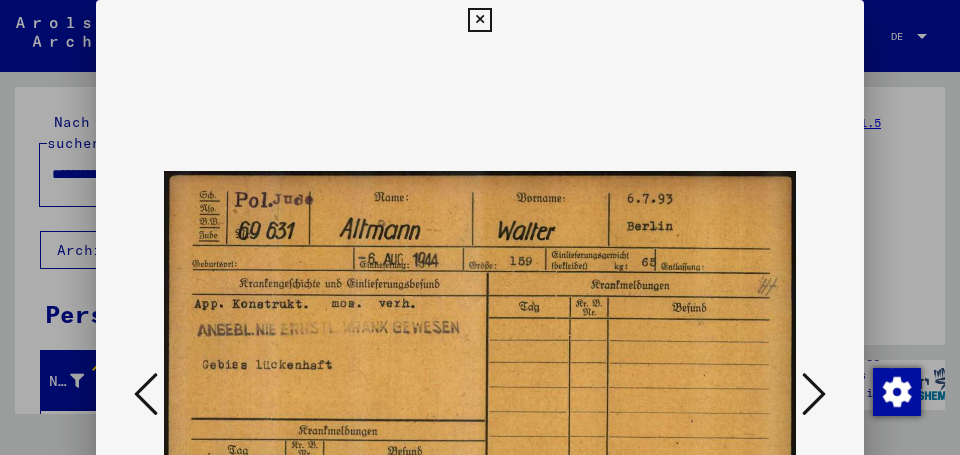 drag, startPoint x: 500, startPoint y: 372, endPoint x: 501, endPoint y: 321, distance: 51.009804 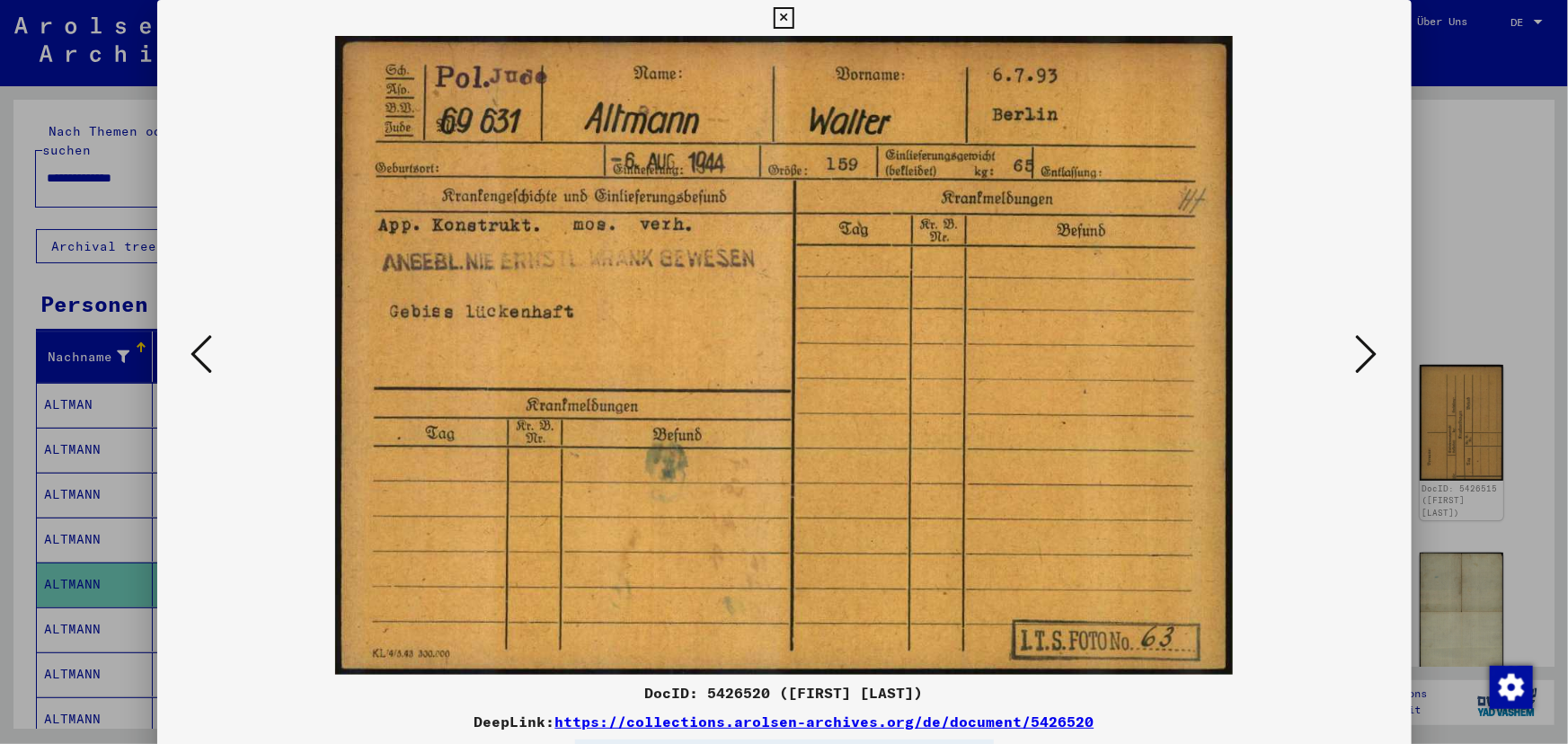 click at bounding box center (202, 354) 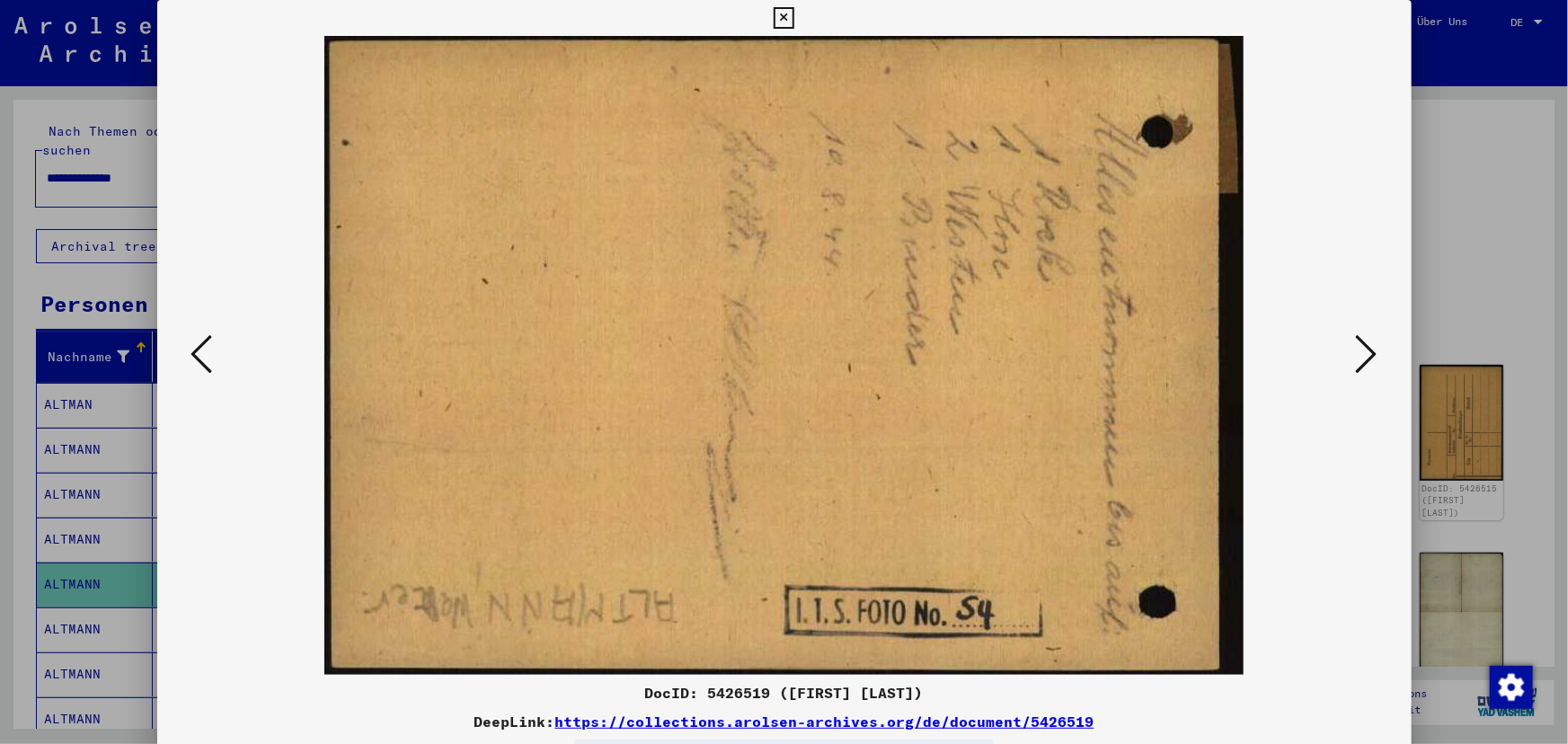 click at bounding box center (202, 354) 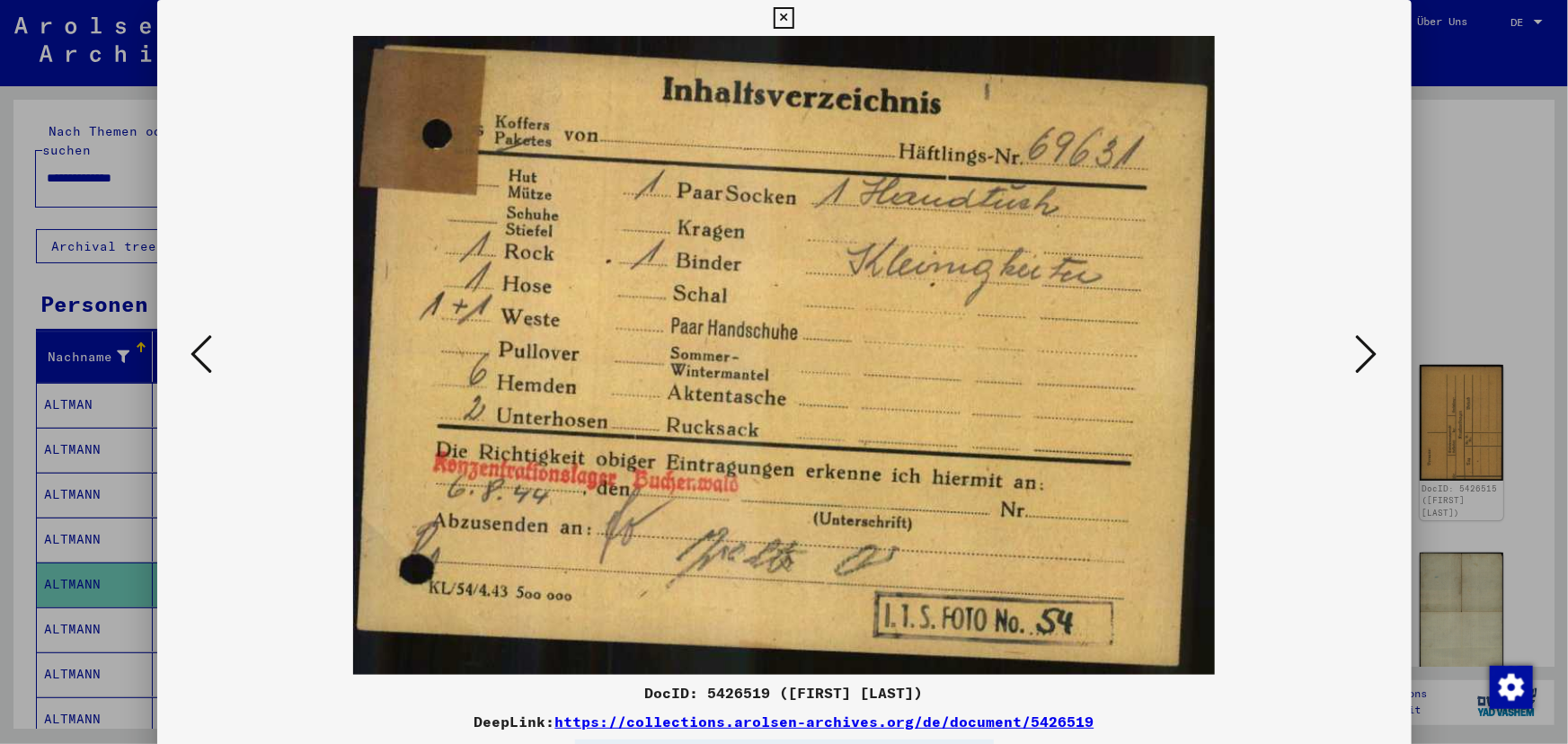 click at bounding box center [202, 354] 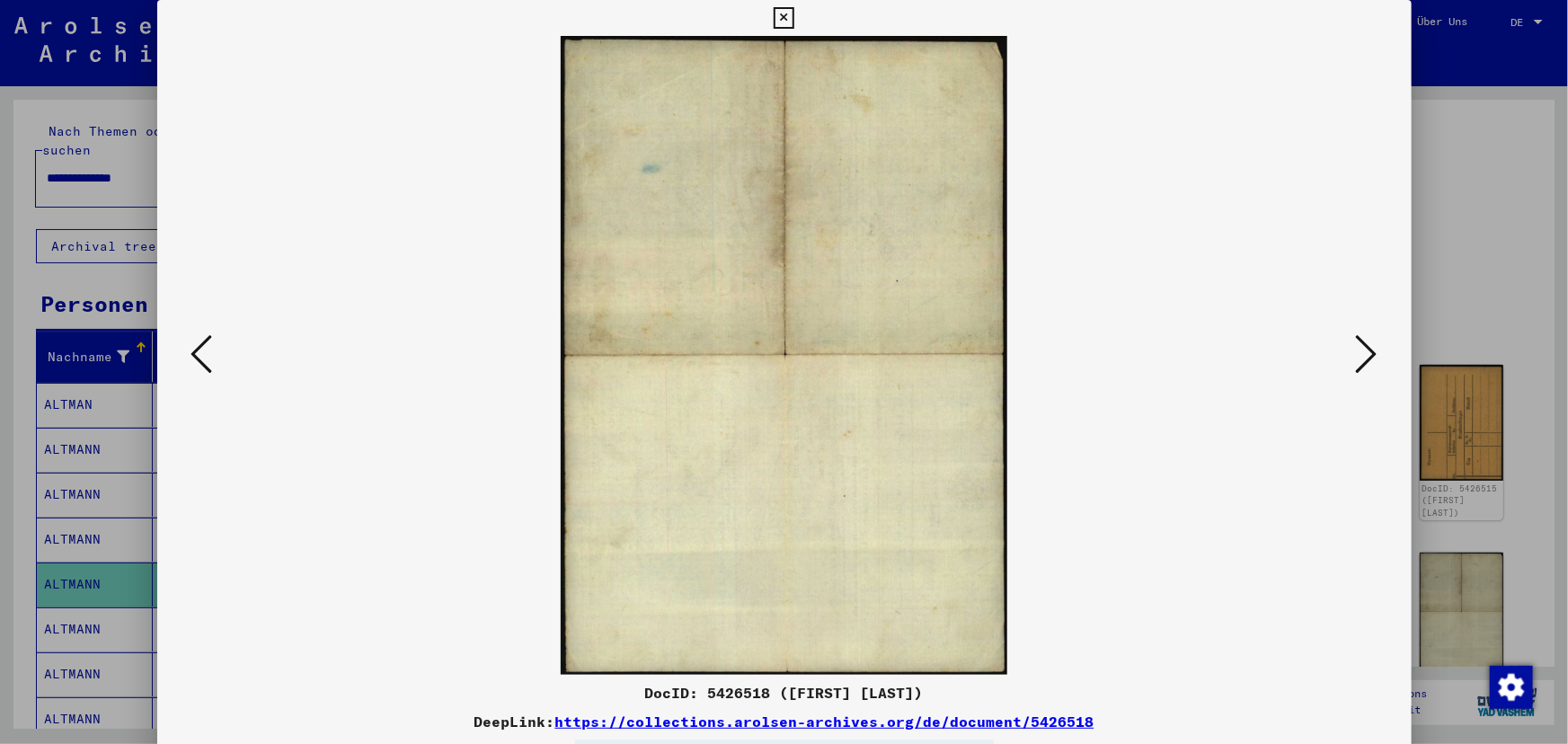 click at bounding box center (202, 354) 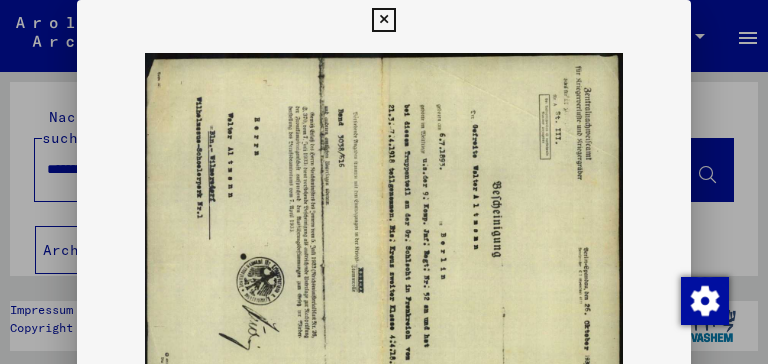 drag, startPoint x: 412, startPoint y: 247, endPoint x: 404, endPoint y: 228, distance: 20.615528 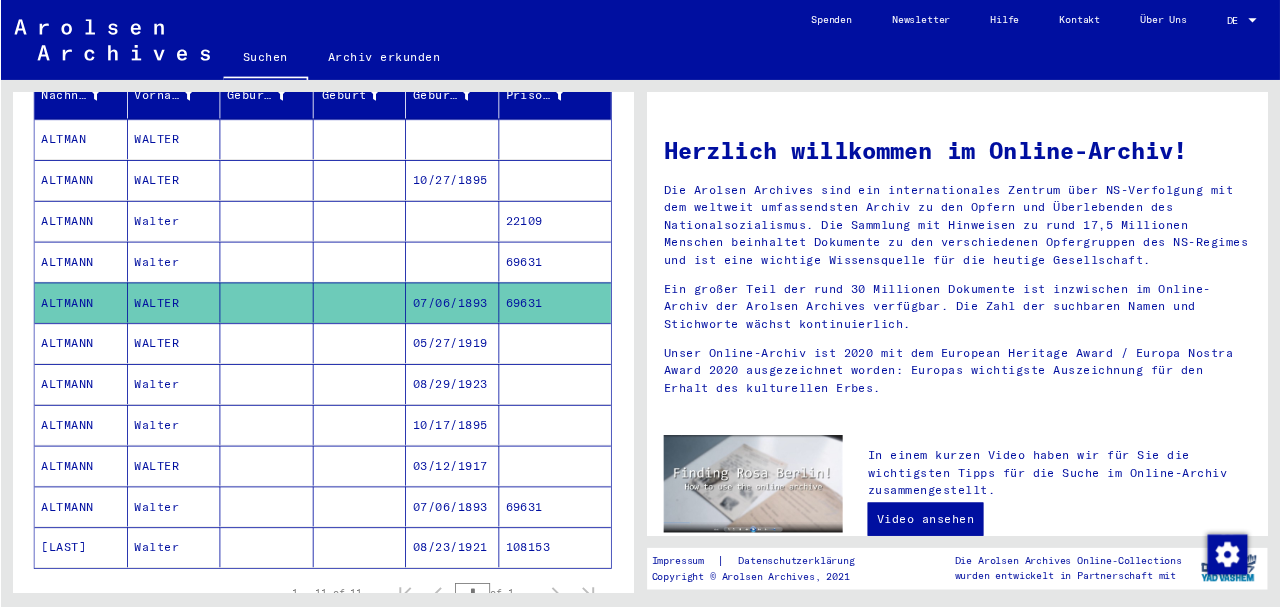 scroll, scrollTop: 258, scrollLeft: 0, axis: vertical 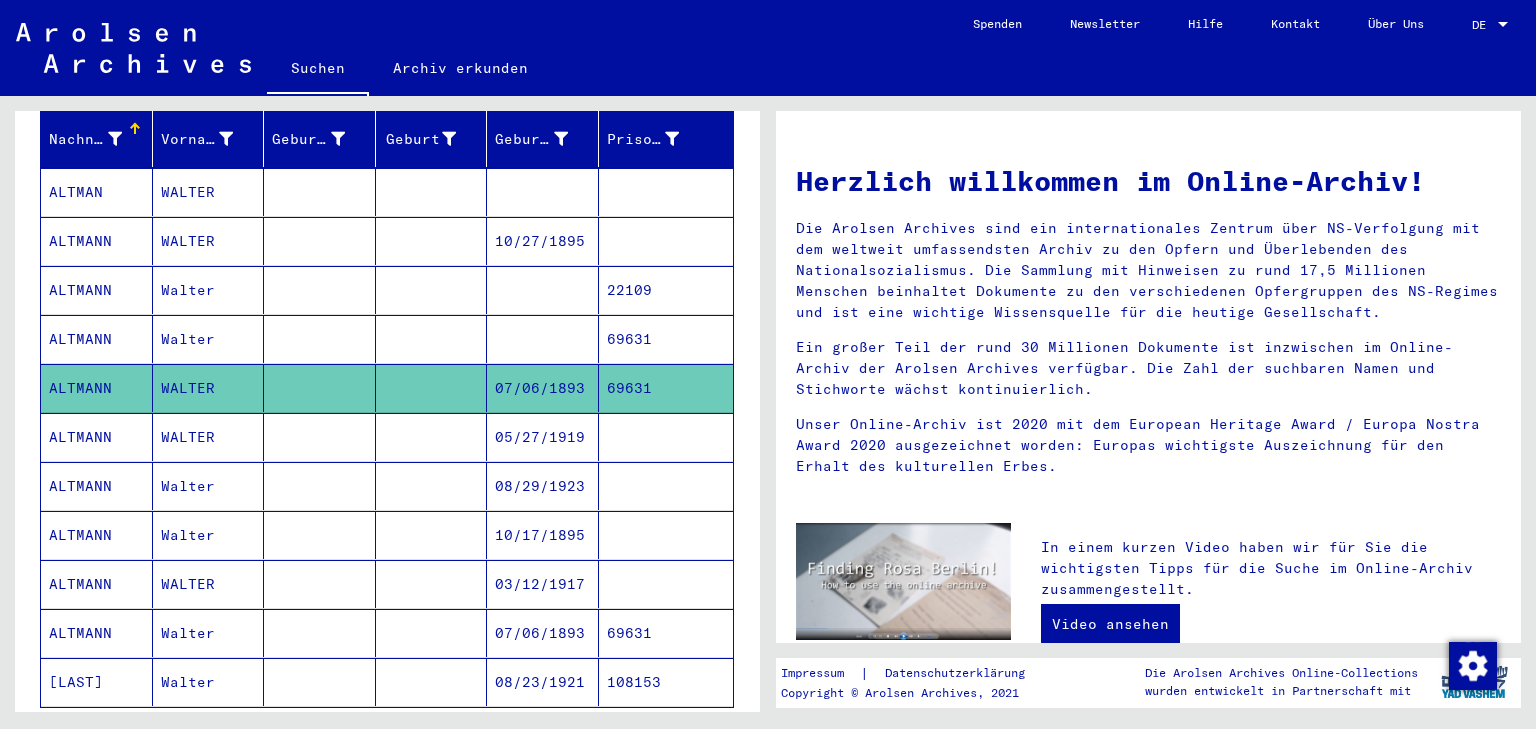 click on "ALTMANN" 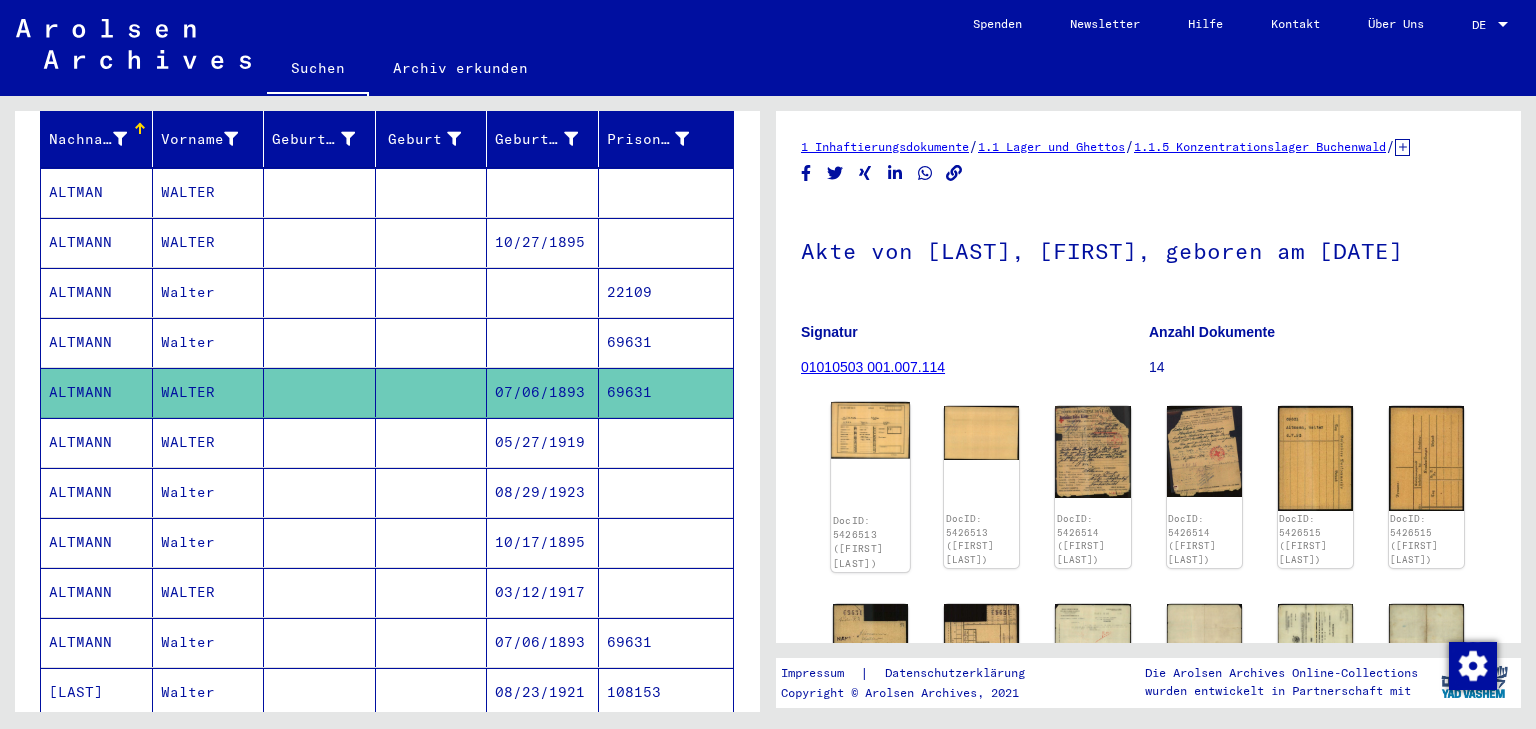 click 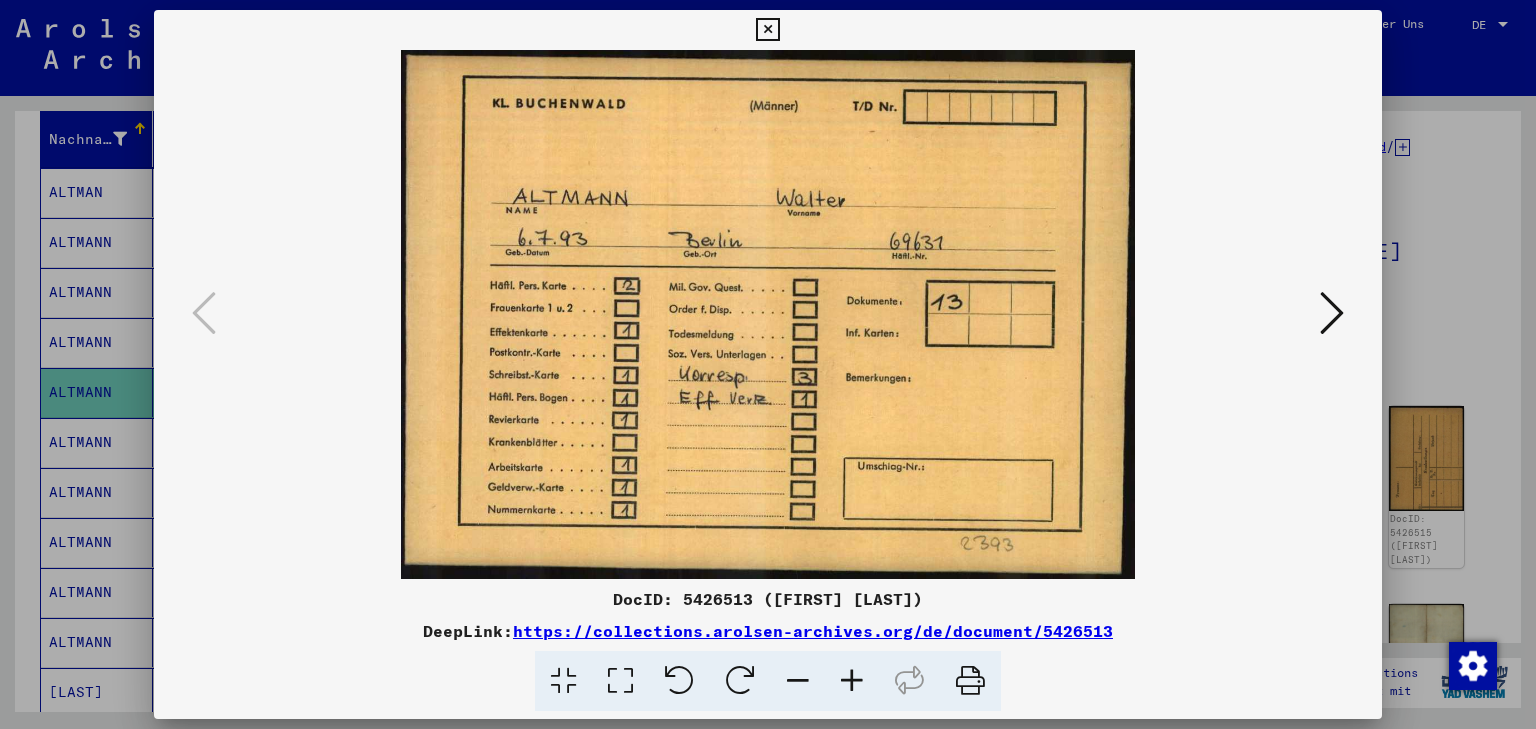 type 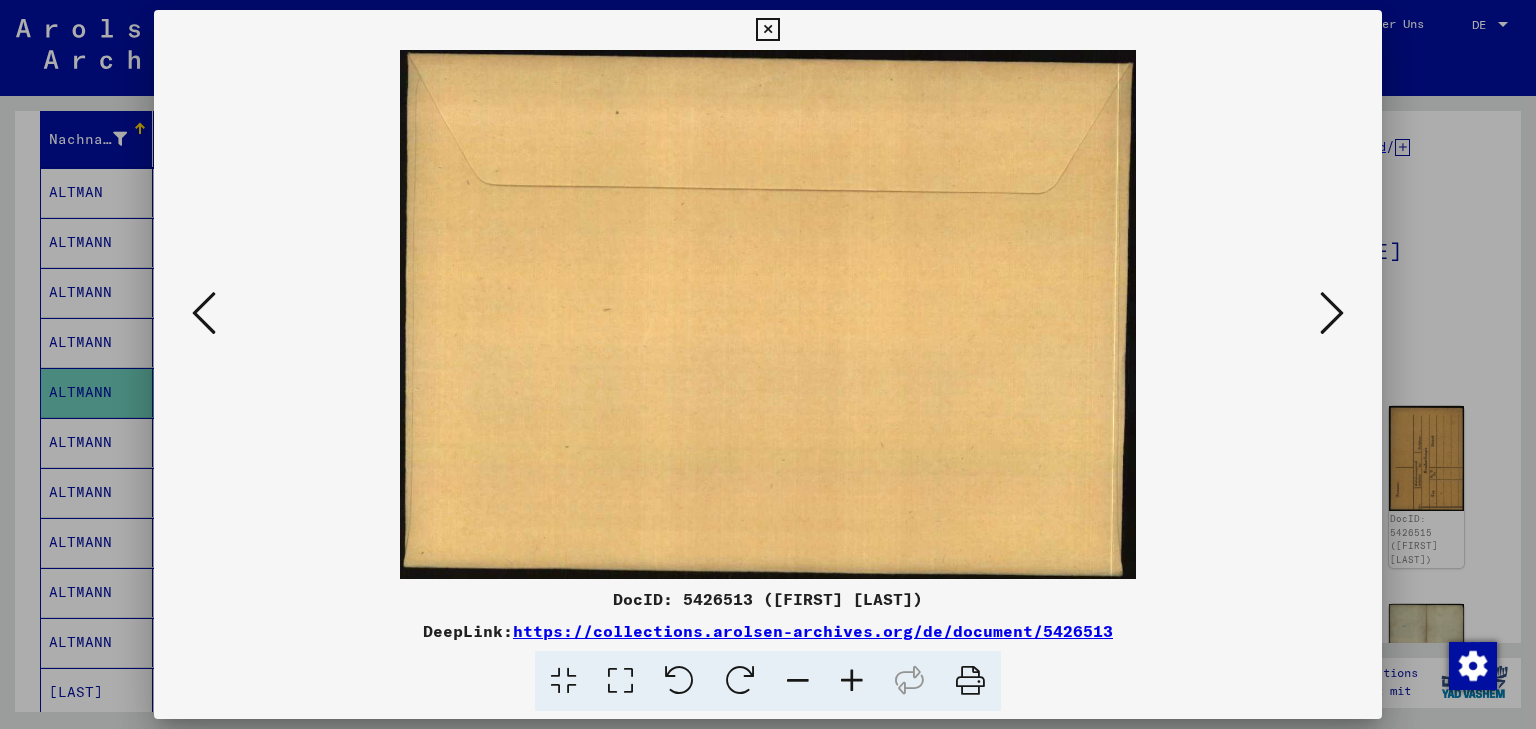 click at bounding box center (1332, 313) 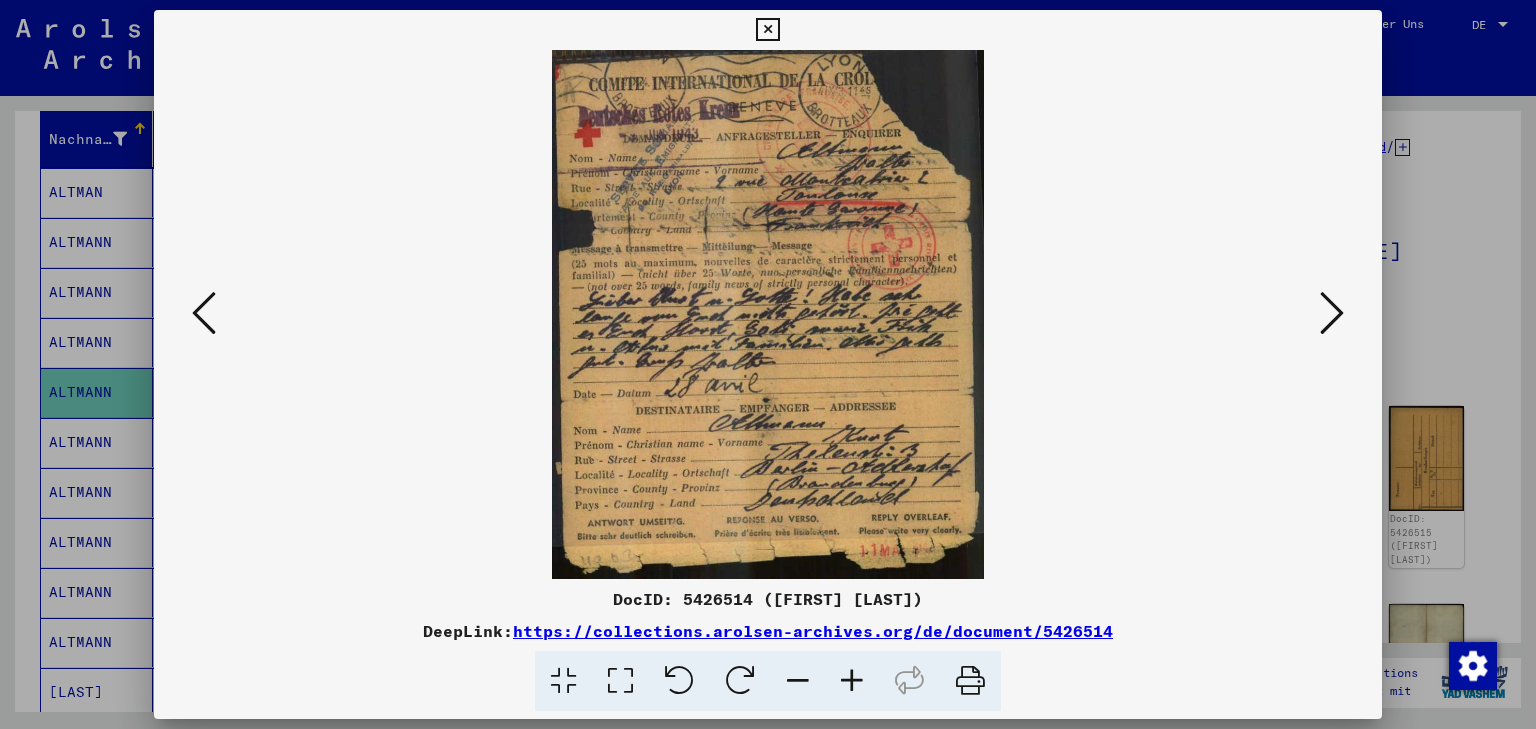 type 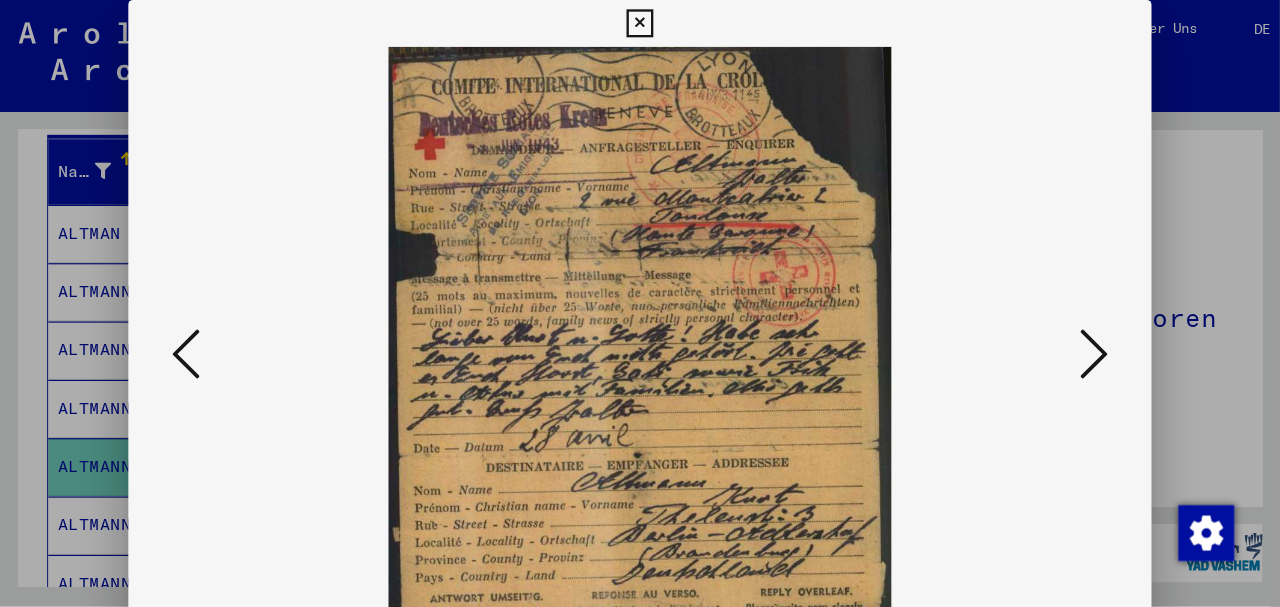 scroll, scrollTop: 258, scrollLeft: 0, axis: vertical 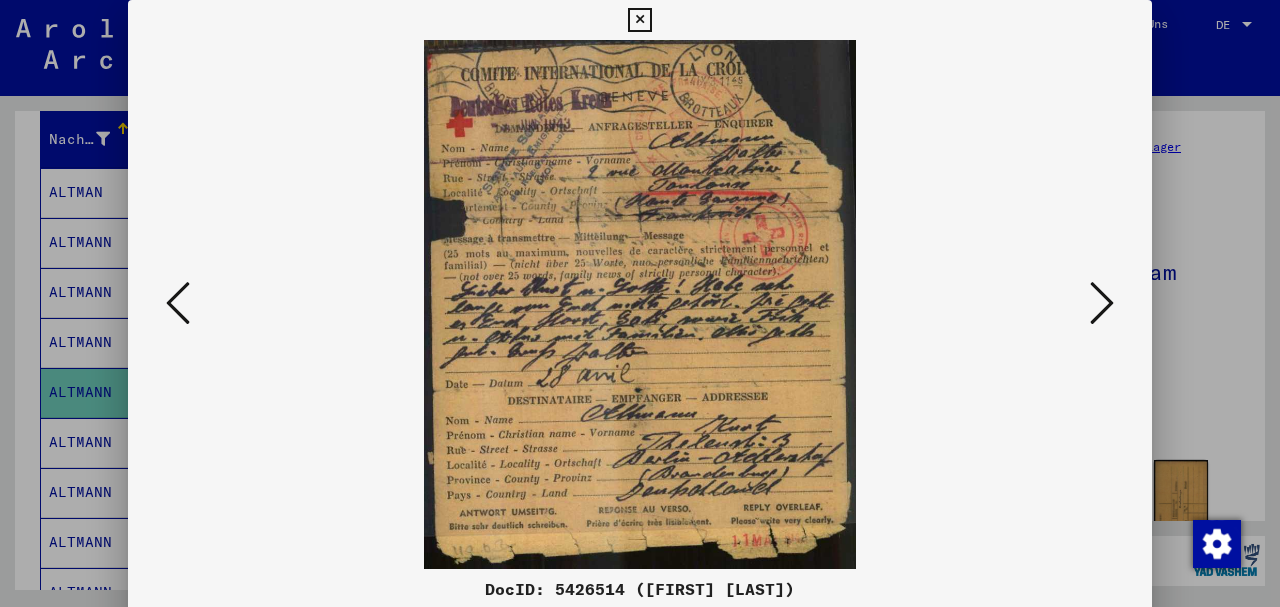 click at bounding box center [1102, 303] 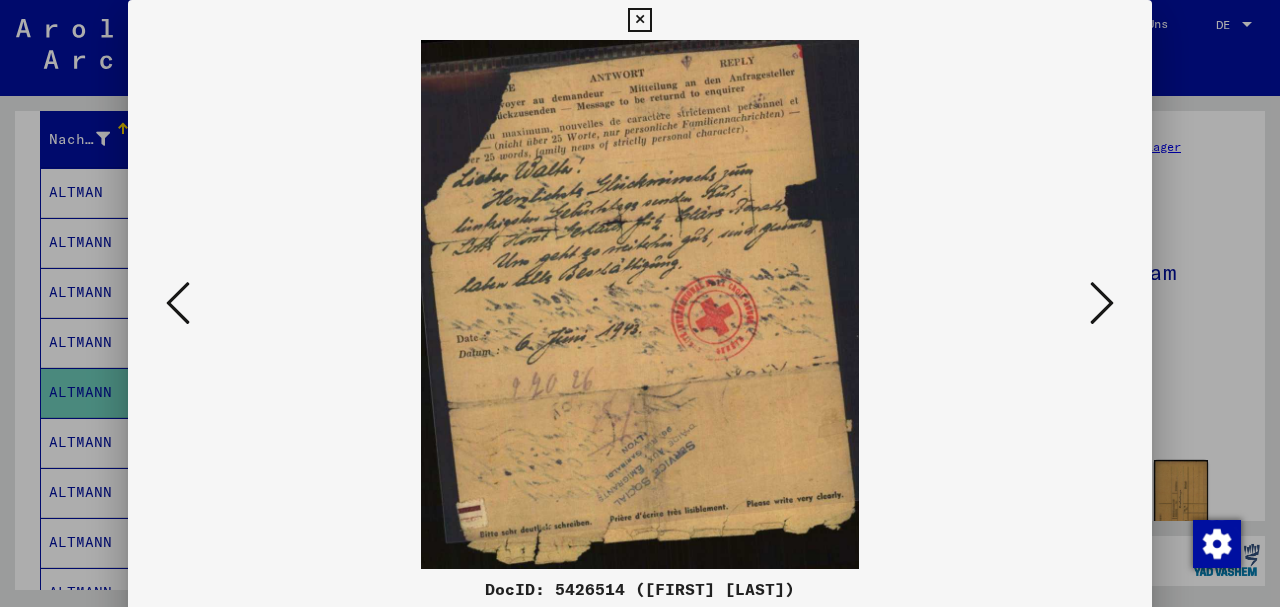click at bounding box center [1102, 303] 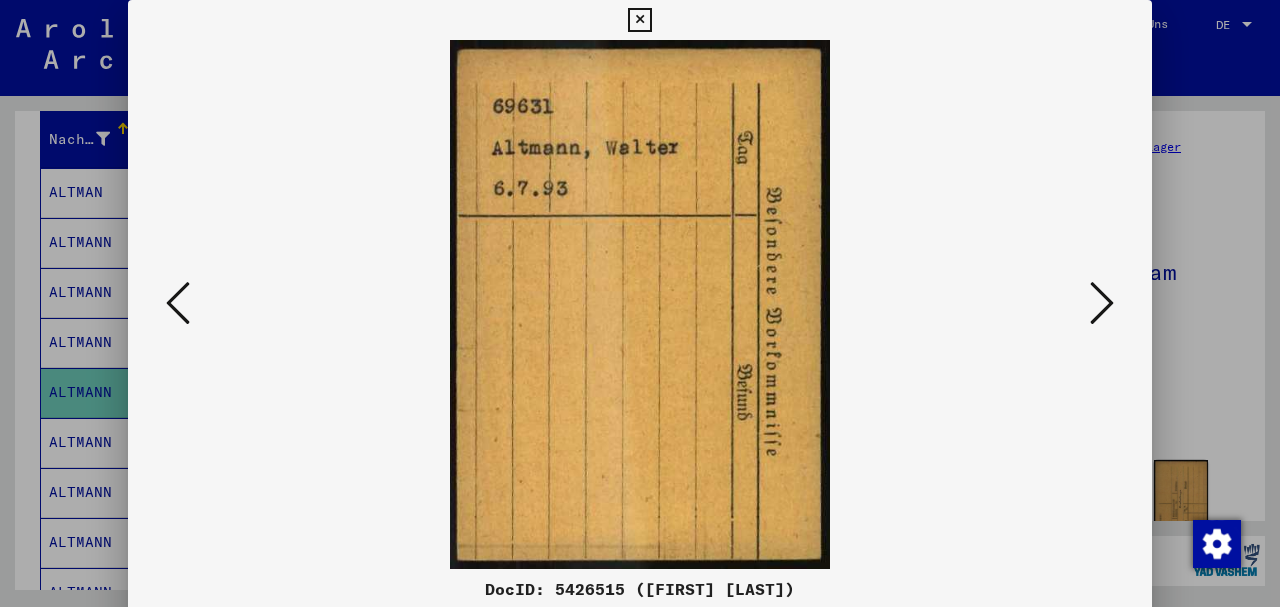click at bounding box center [1102, 303] 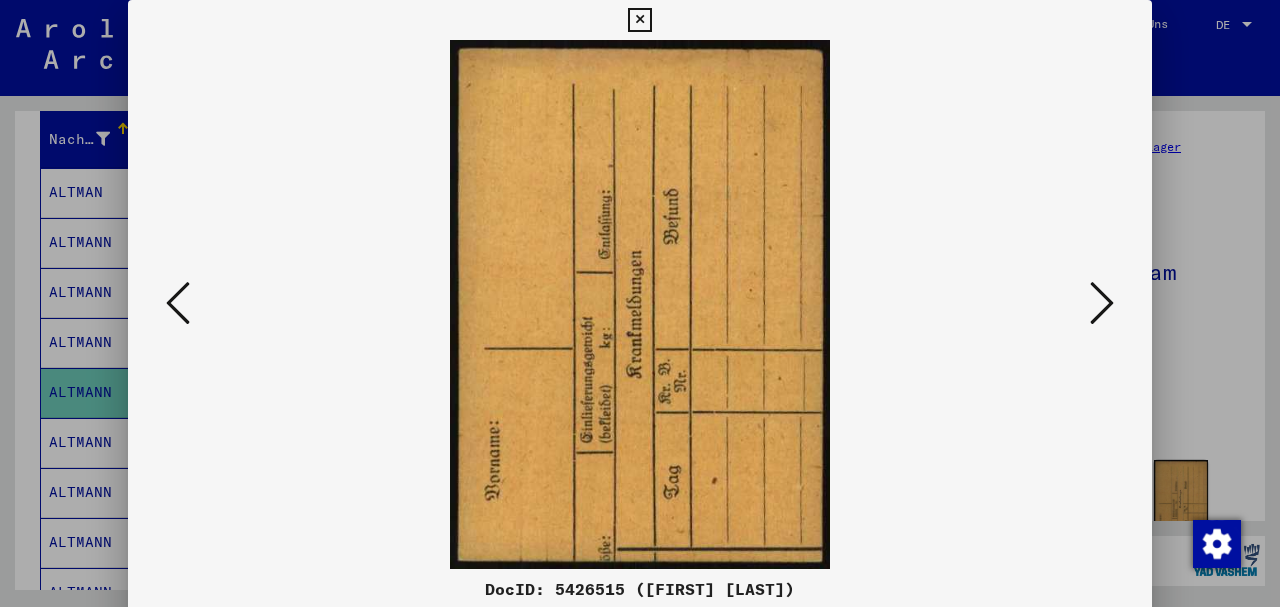 click at bounding box center [1102, 303] 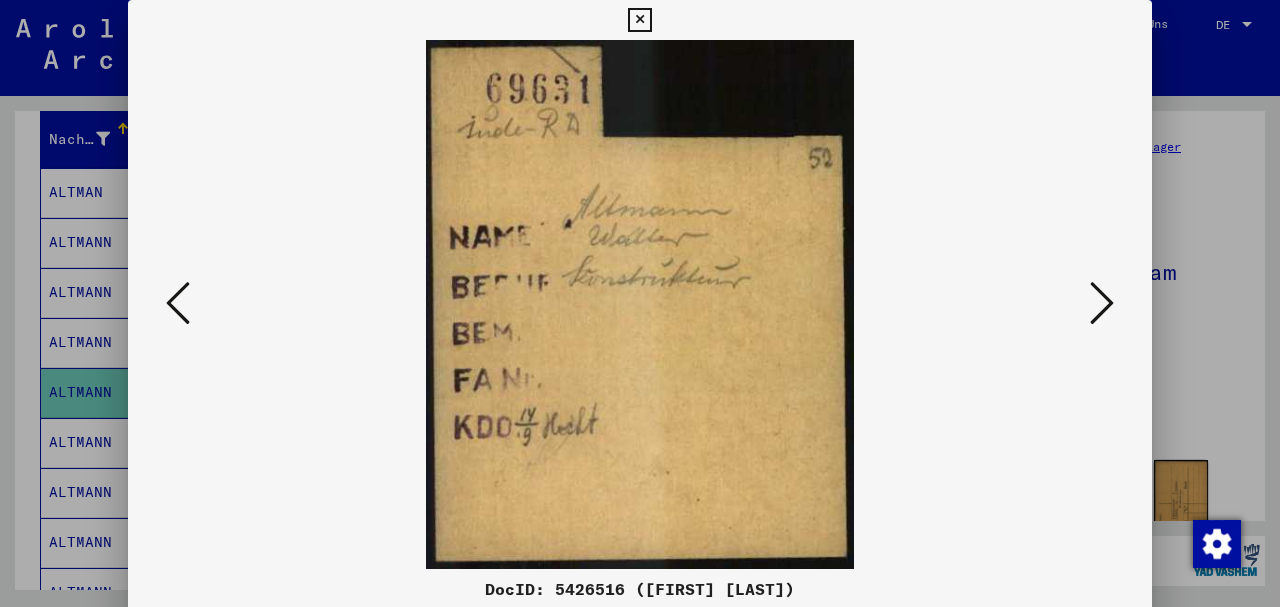 click at bounding box center [1102, 303] 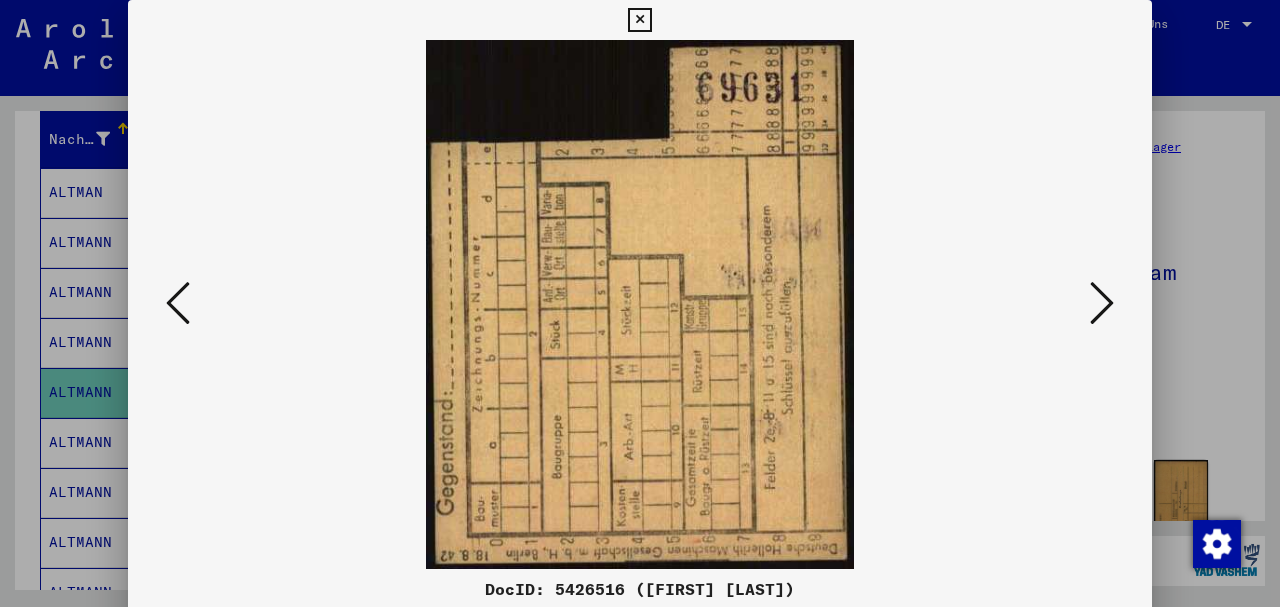 click at bounding box center [1102, 303] 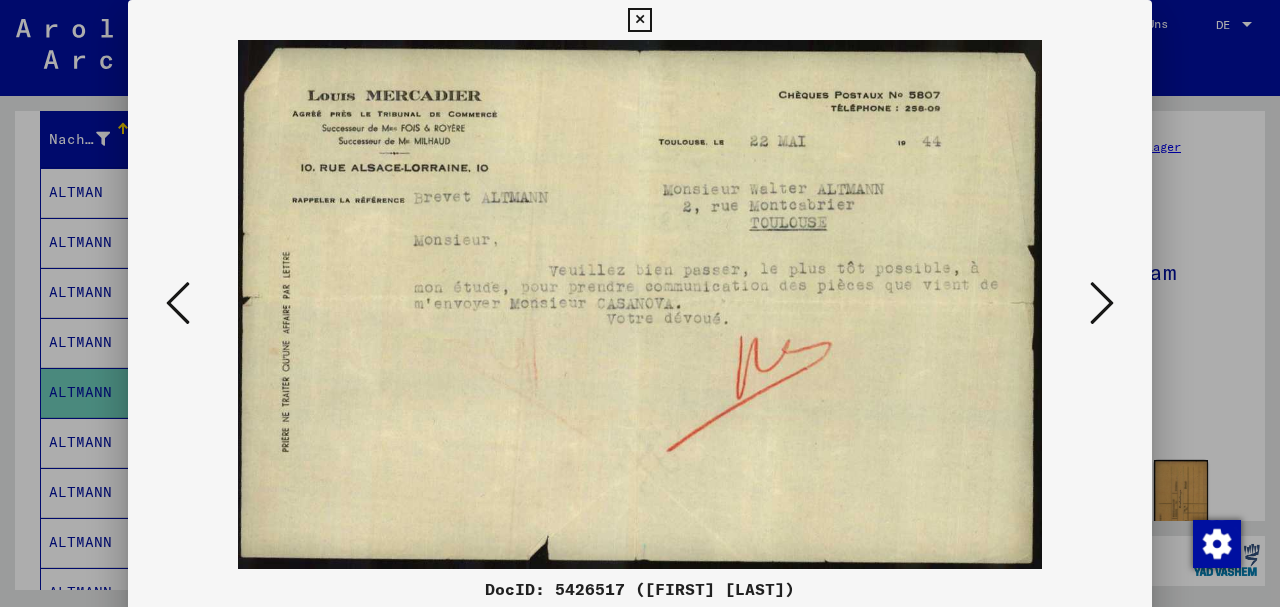 click at bounding box center (1102, 304) 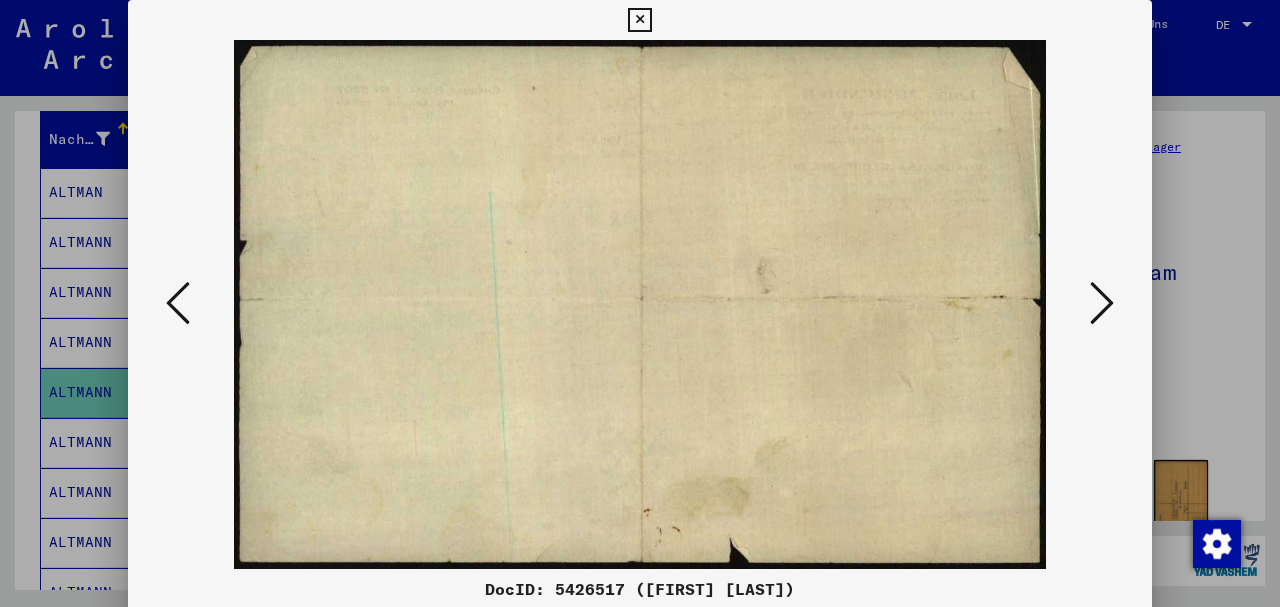 click at bounding box center (1102, 304) 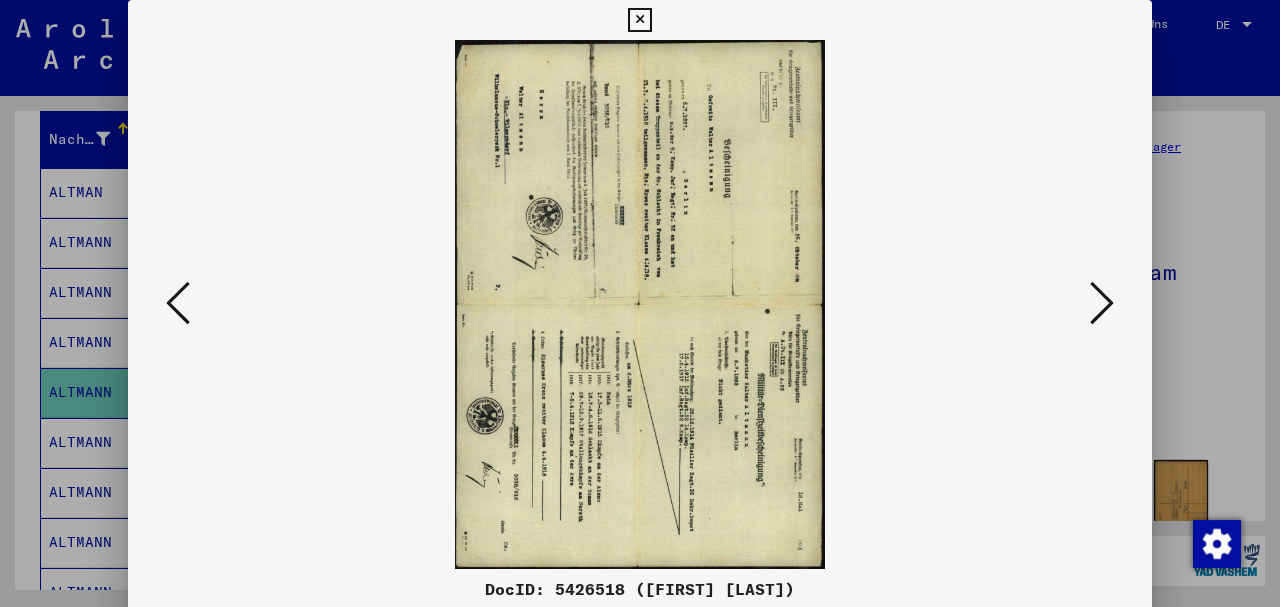 drag, startPoint x: 1222, startPoint y: 246, endPoint x: 1246, endPoint y: 216, distance: 38.418747 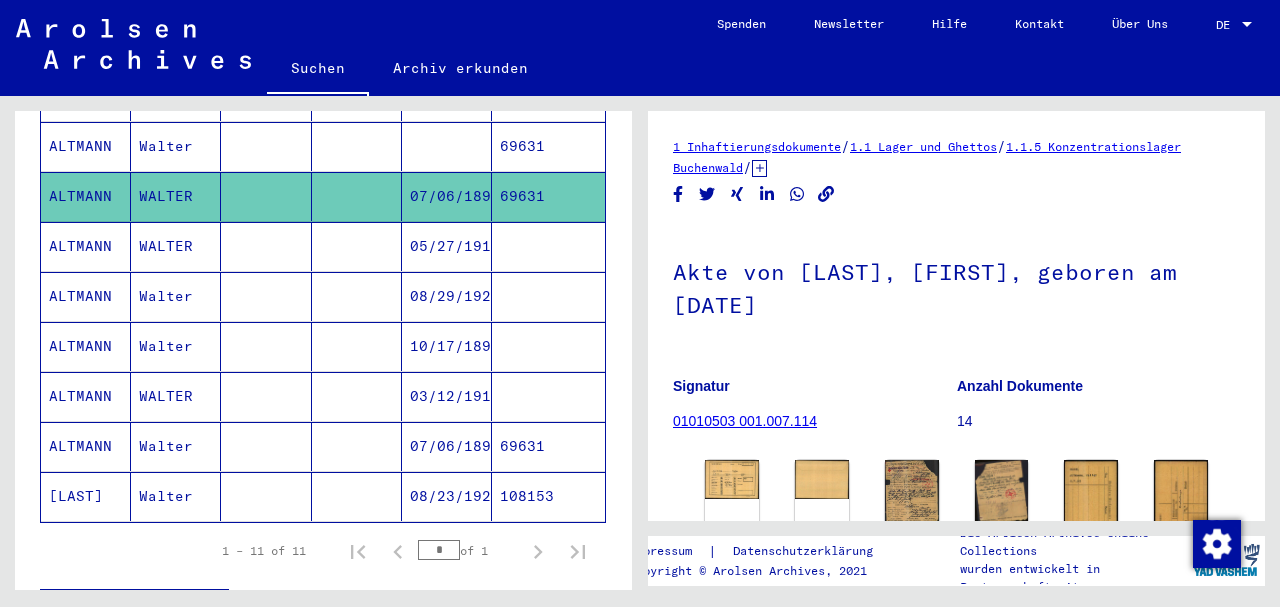 scroll, scrollTop: 525, scrollLeft: 0, axis: vertical 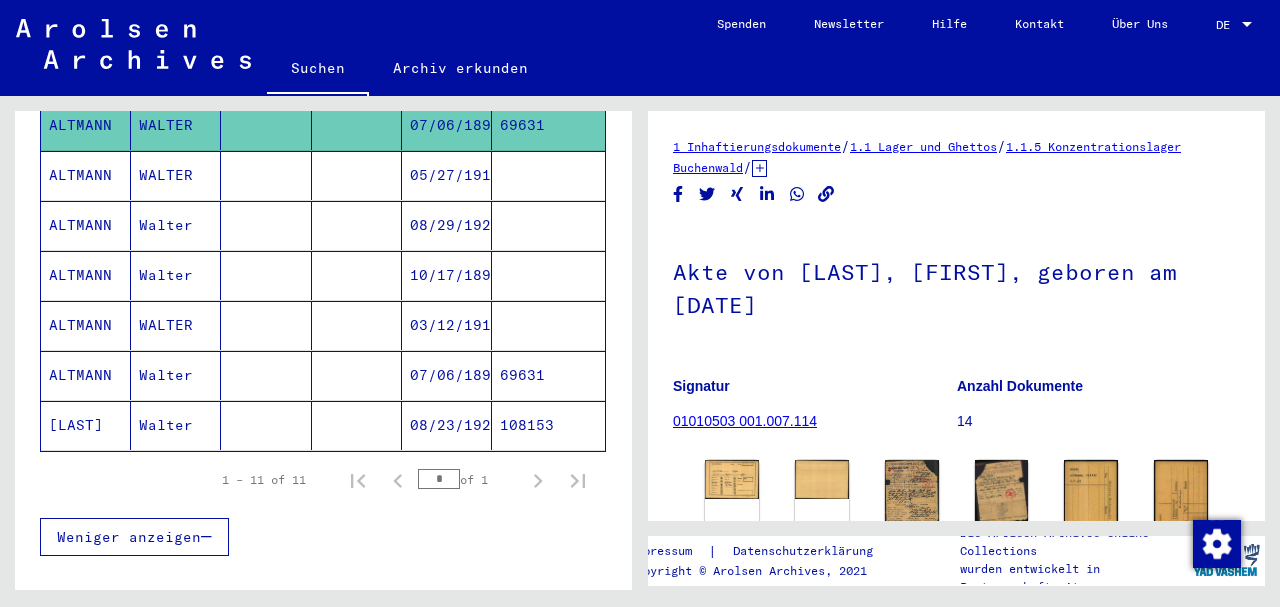 click on "ALTMANN" at bounding box center [86, 425] 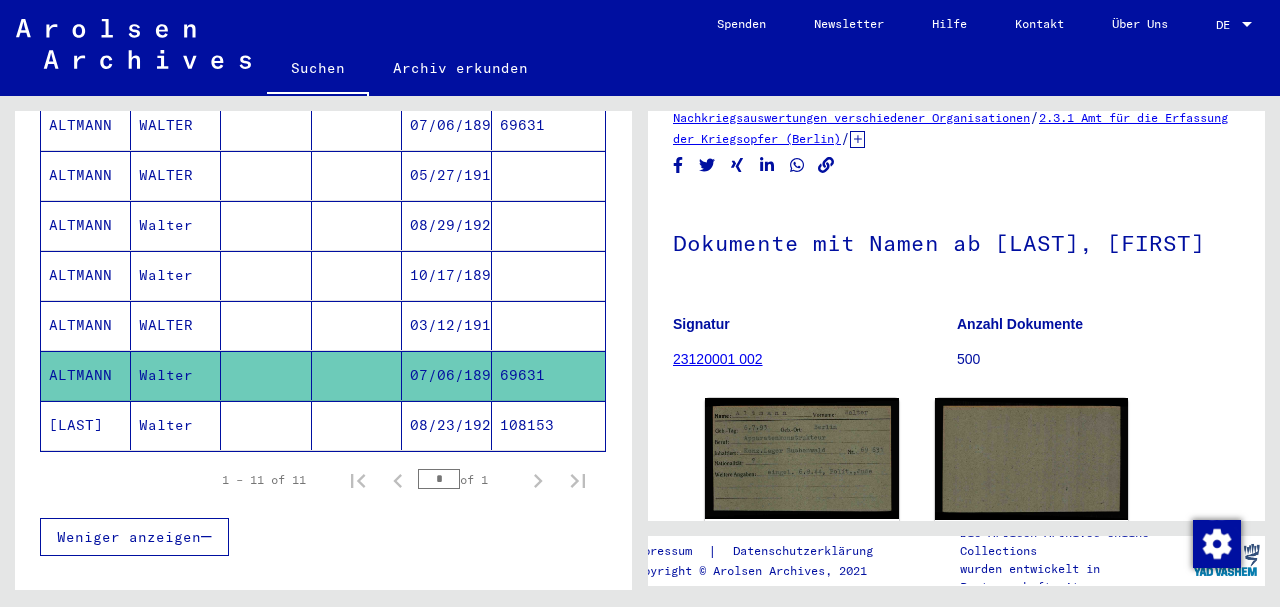 scroll, scrollTop: 266, scrollLeft: 0, axis: vertical 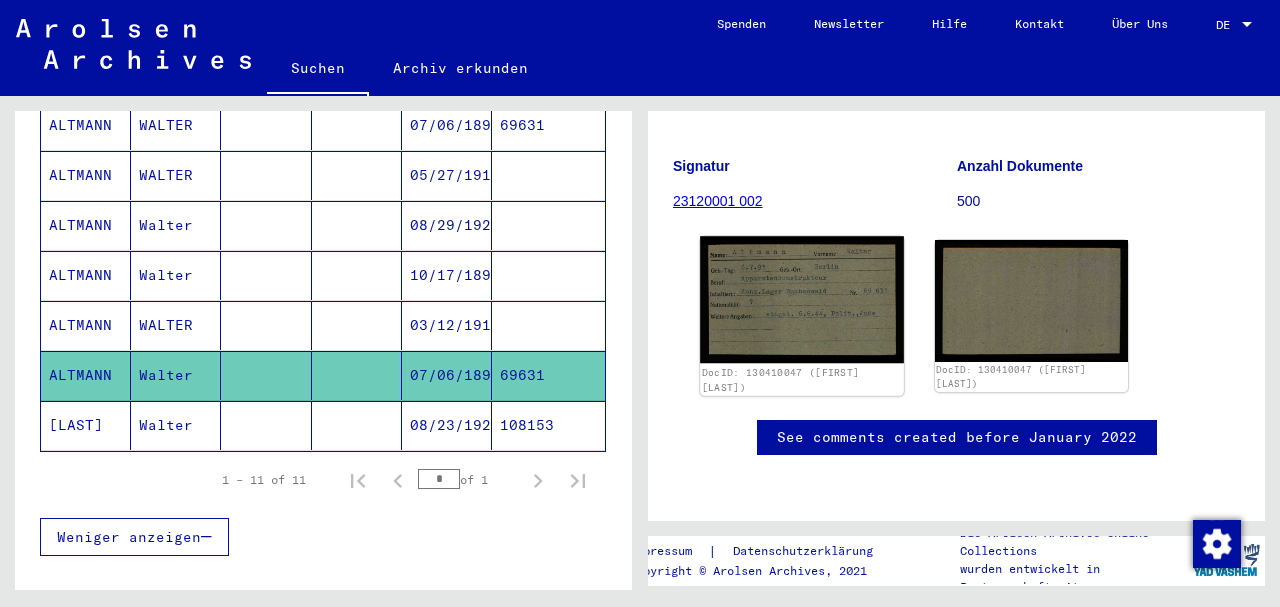 click 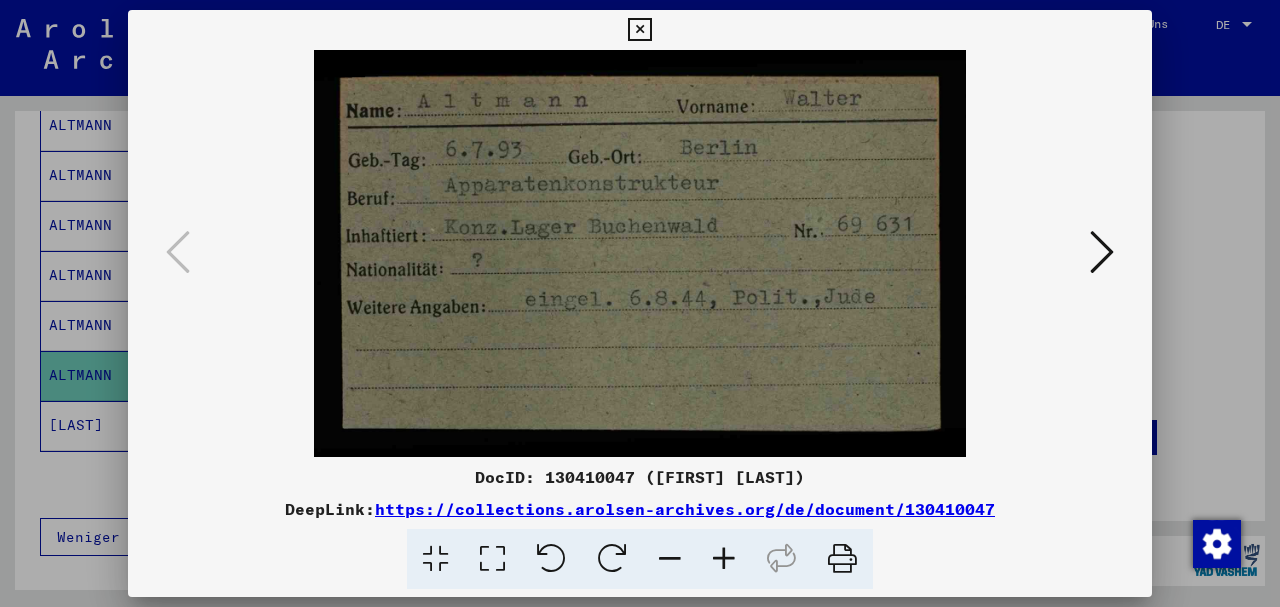 click at bounding box center (1102, 252) 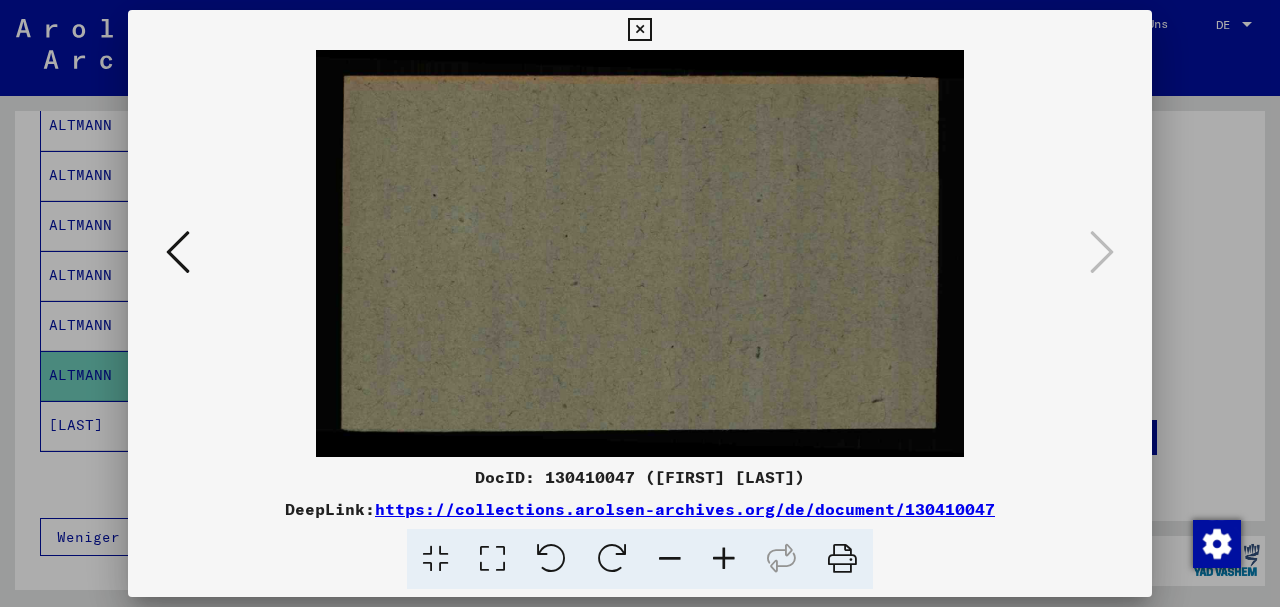 drag, startPoint x: 634, startPoint y: 26, endPoint x: 645, endPoint y: 21, distance: 12.083046 